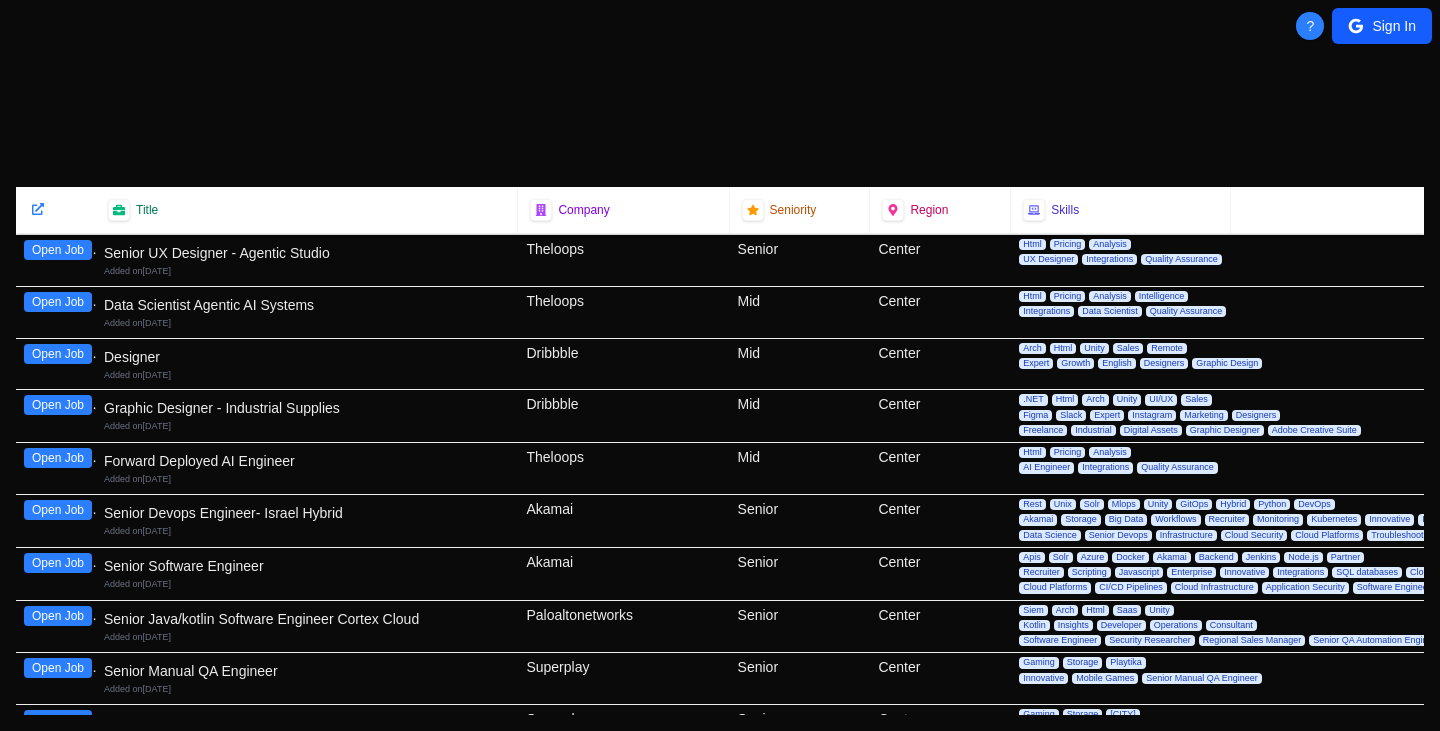 scroll, scrollTop: 0, scrollLeft: 0, axis: both 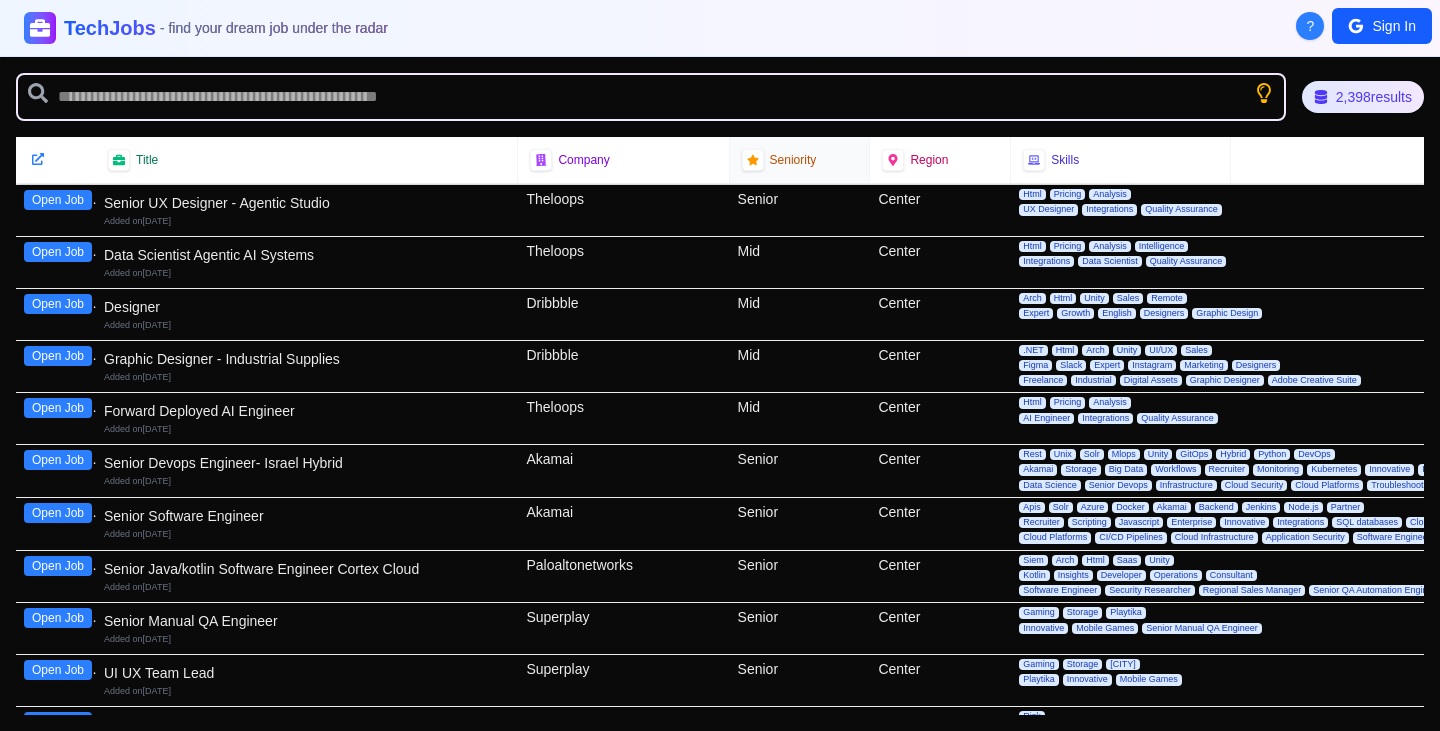 click on "Seniority" at bounding box center (793, 160) 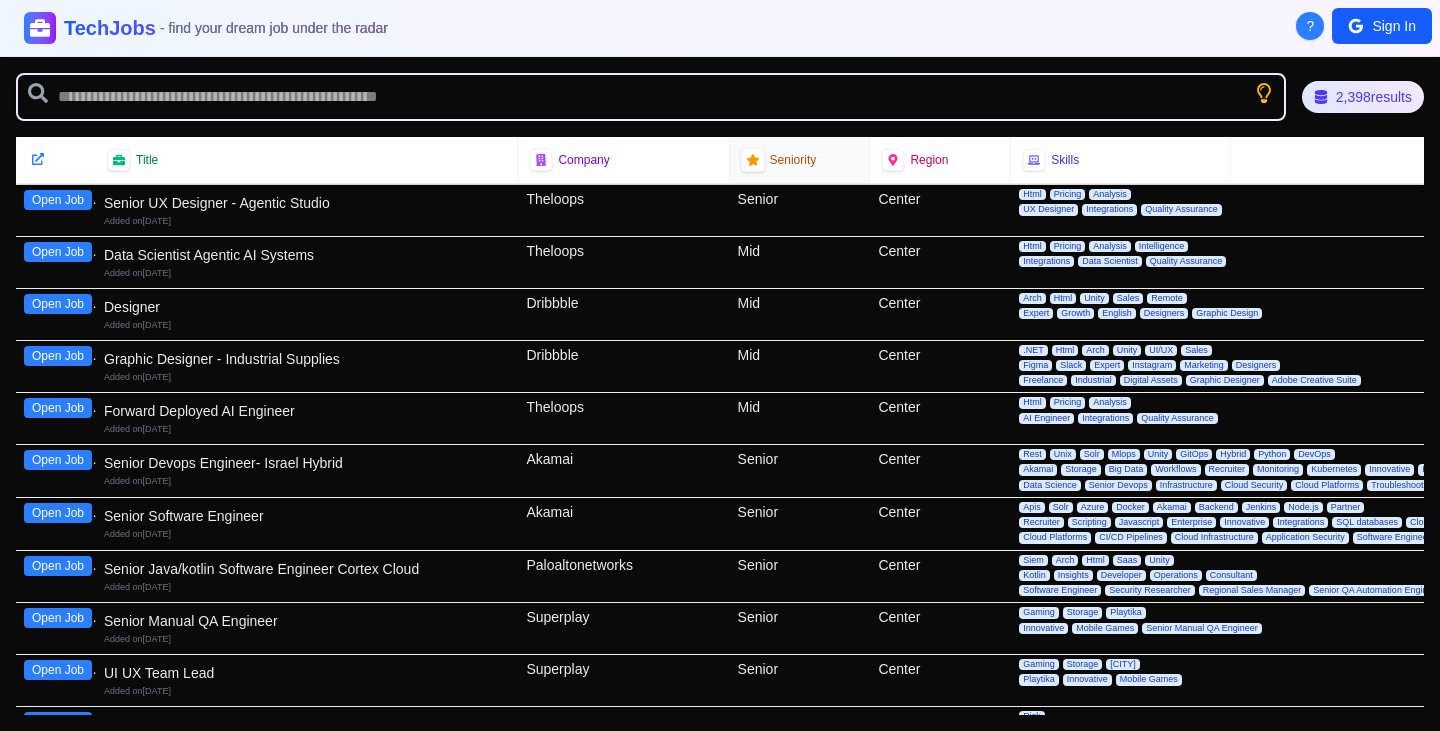 click at bounding box center [752, 159] 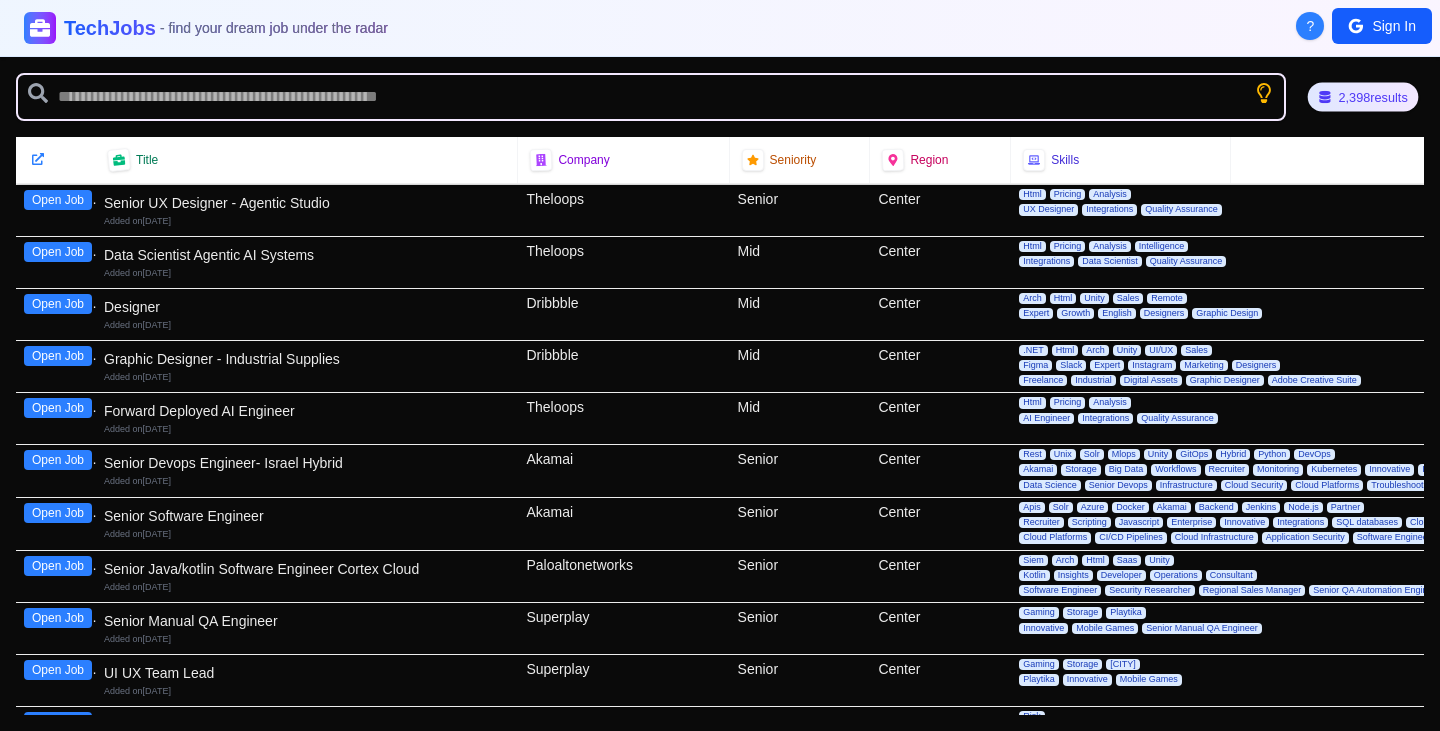 click on "2,398  results" at bounding box center (1362, 96) 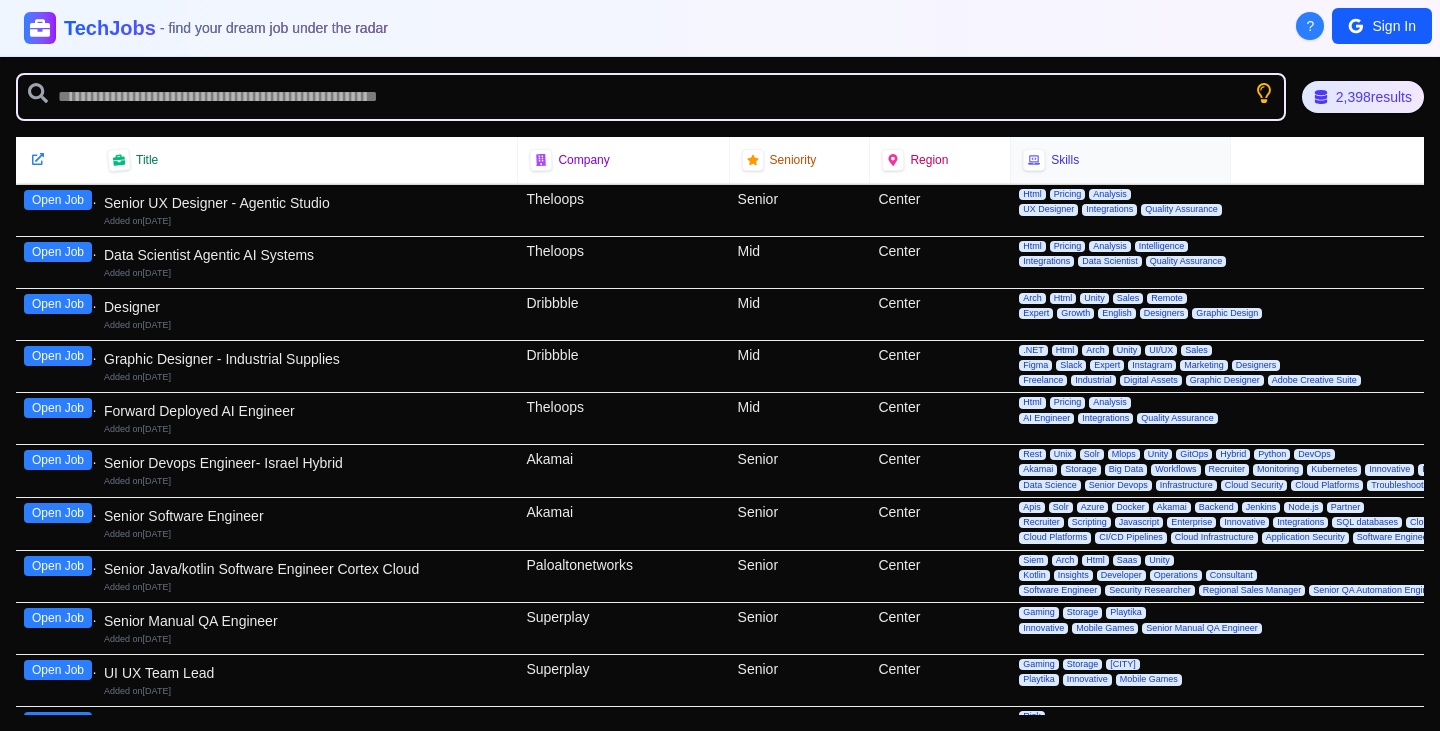 click on "Skills" at bounding box center (1065, 160) 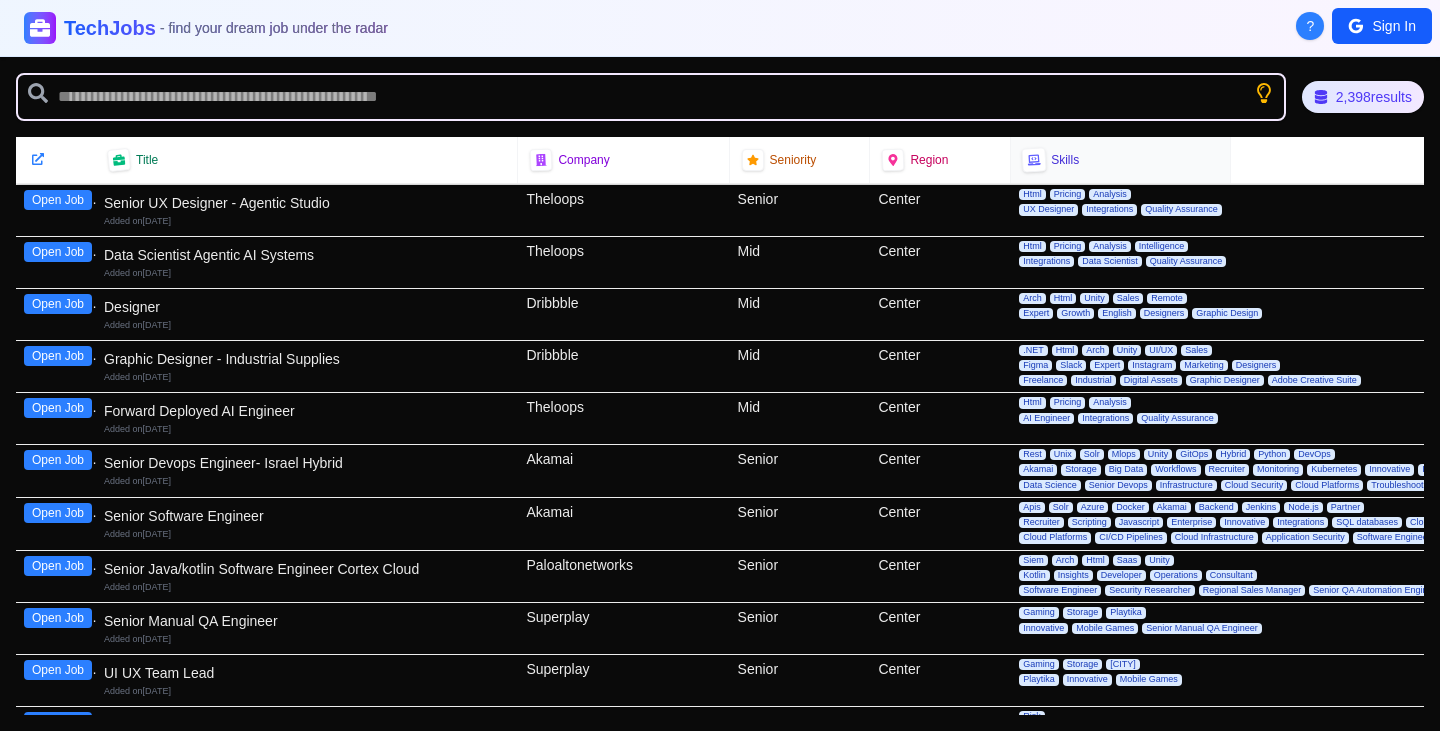 click 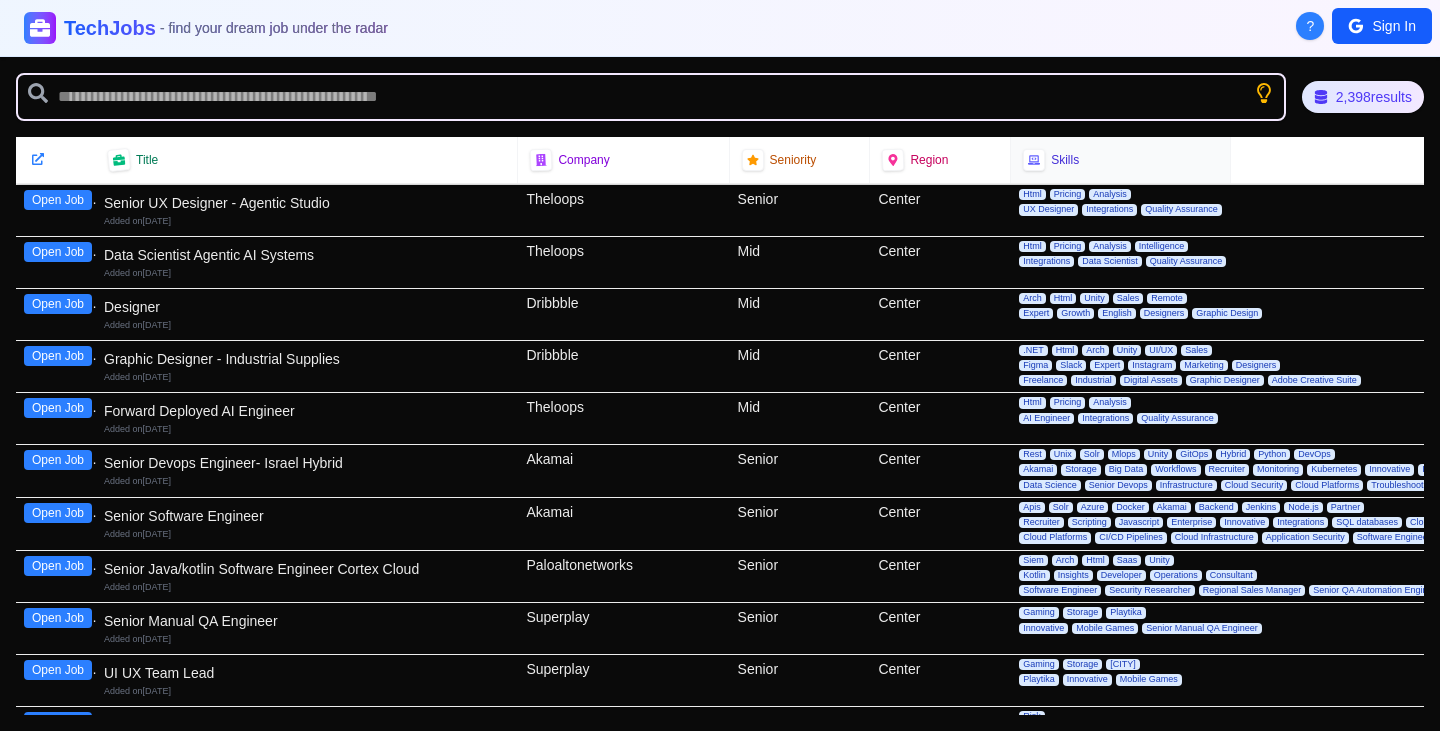 click on "Skills" at bounding box center (1065, 160) 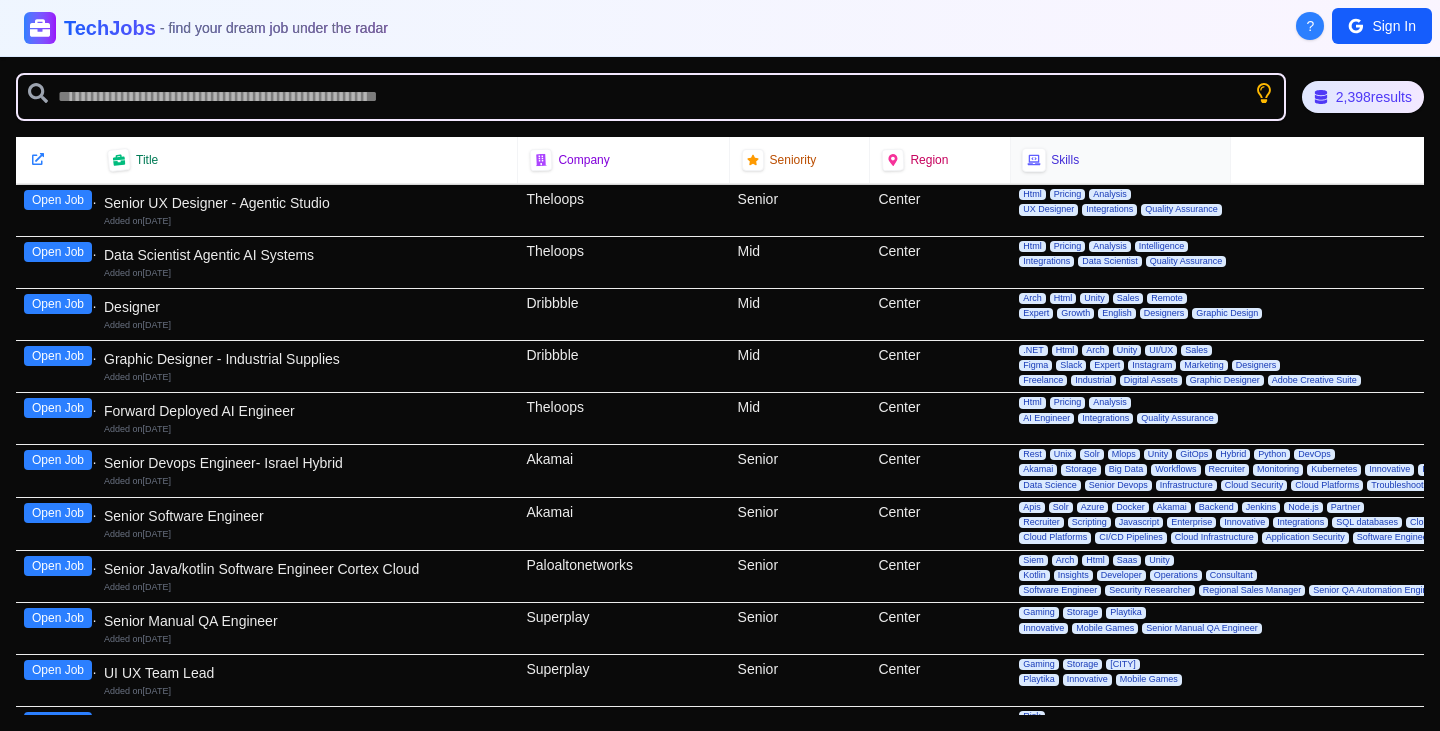 click 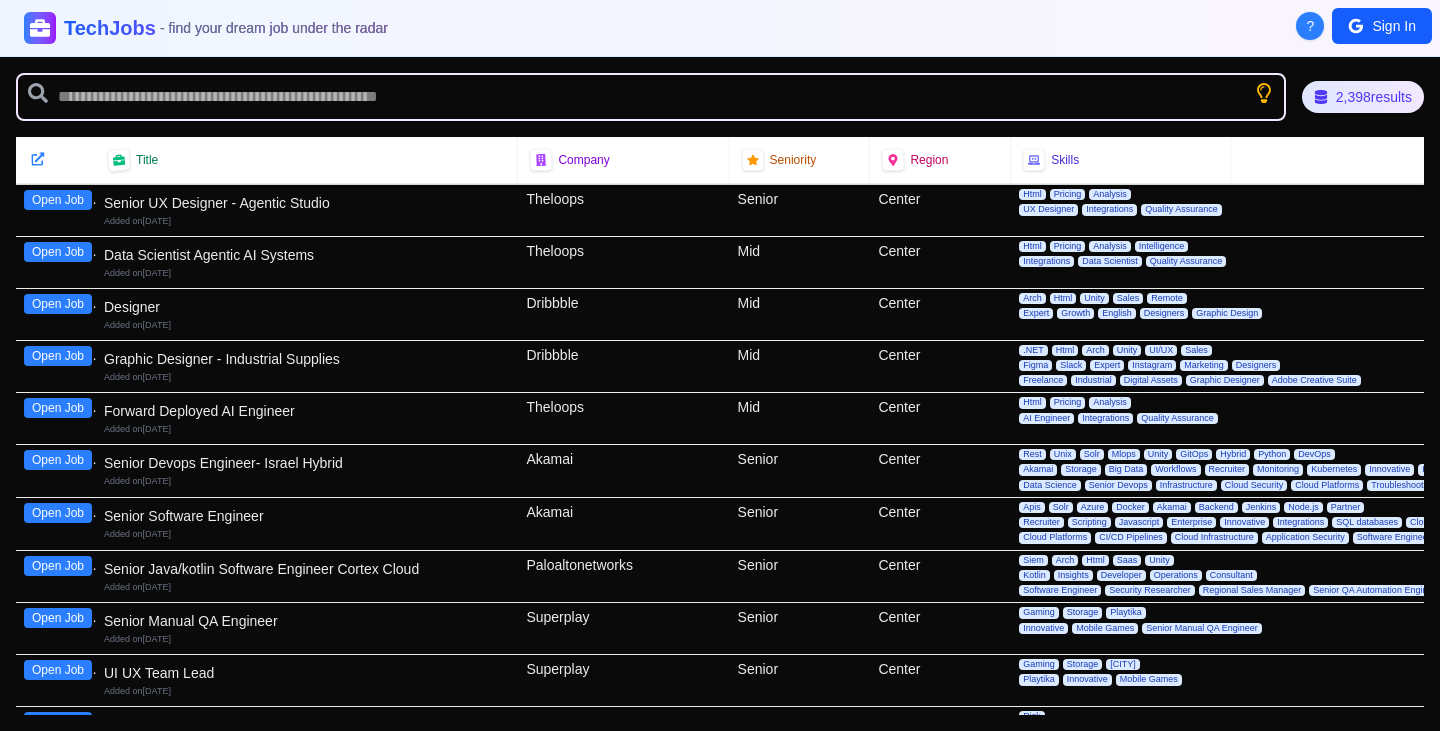click 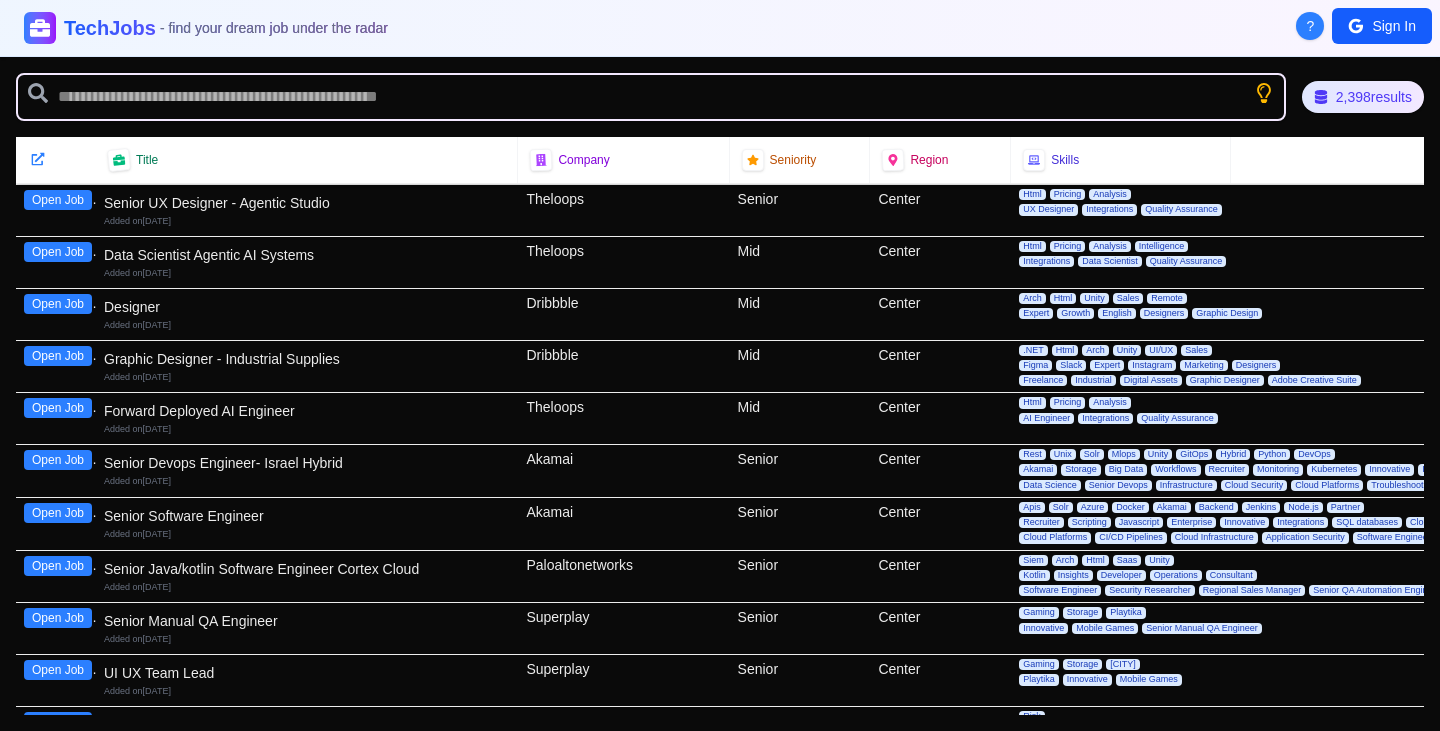 click 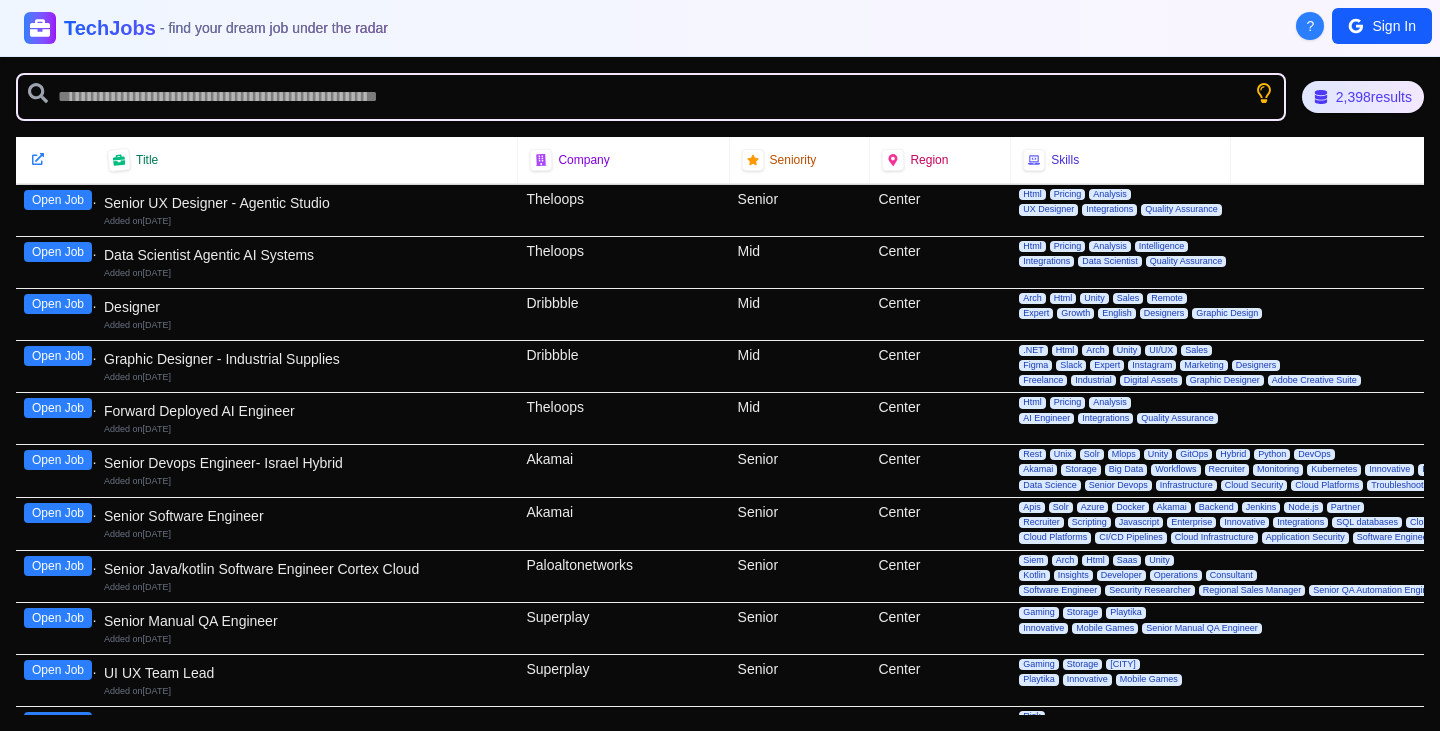 click on "Open Job" at bounding box center (58, 200) 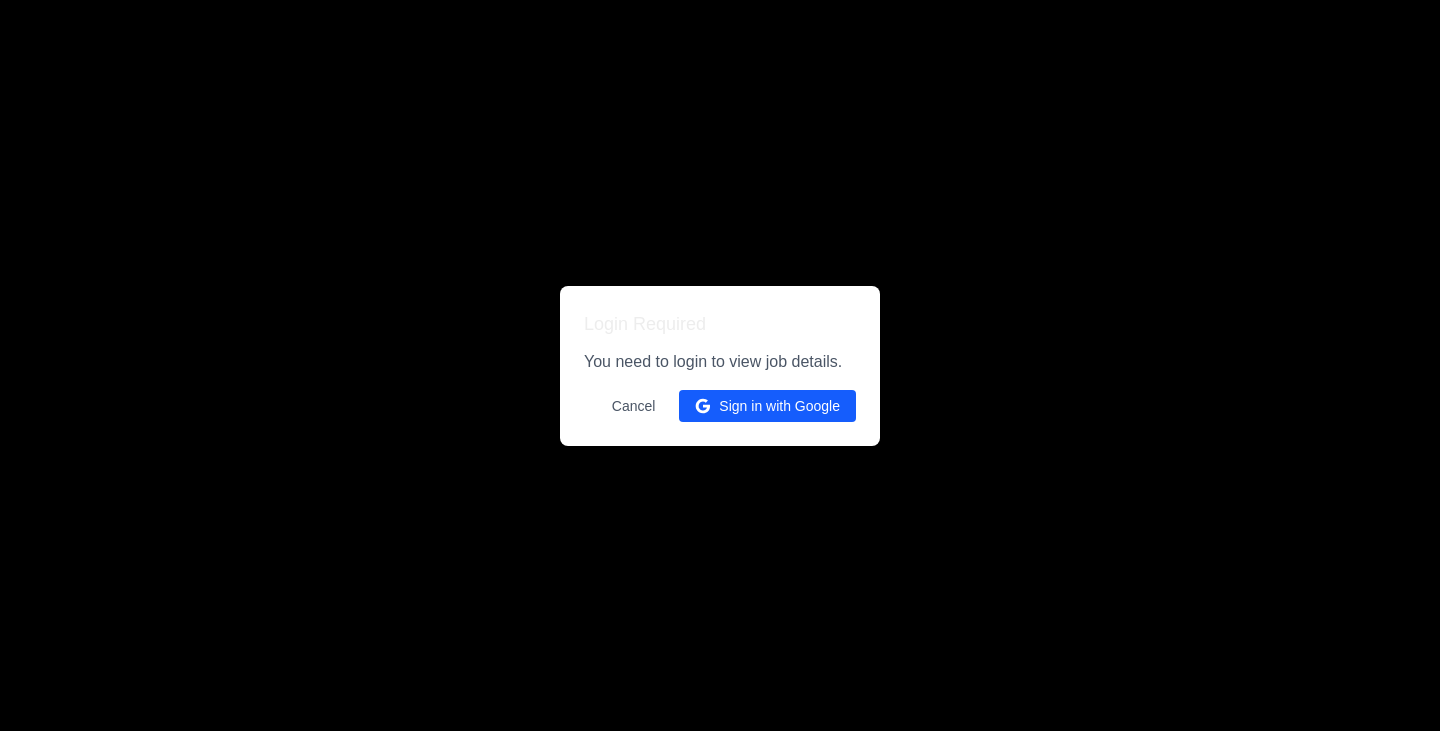 click on "Sign in with Google" at bounding box center (767, 406) 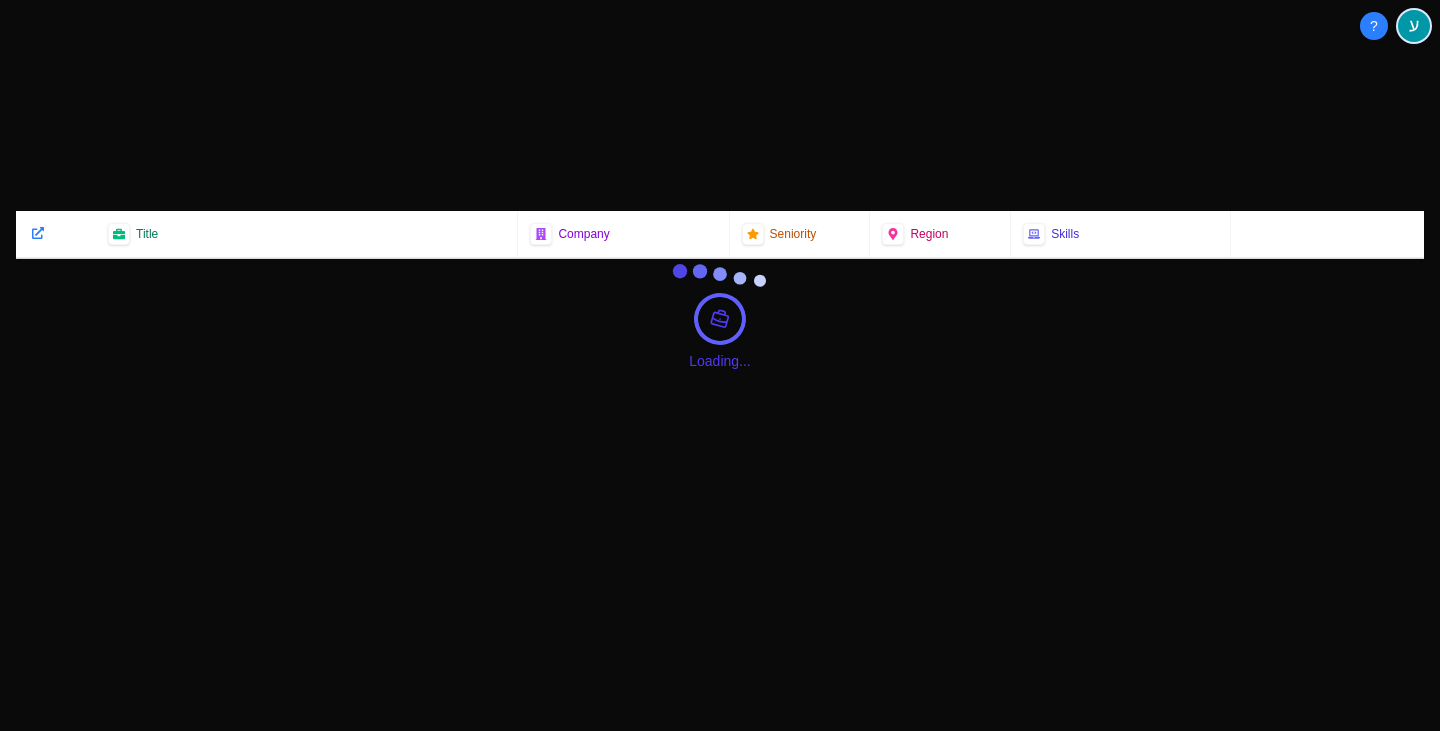 scroll, scrollTop: 0, scrollLeft: 0, axis: both 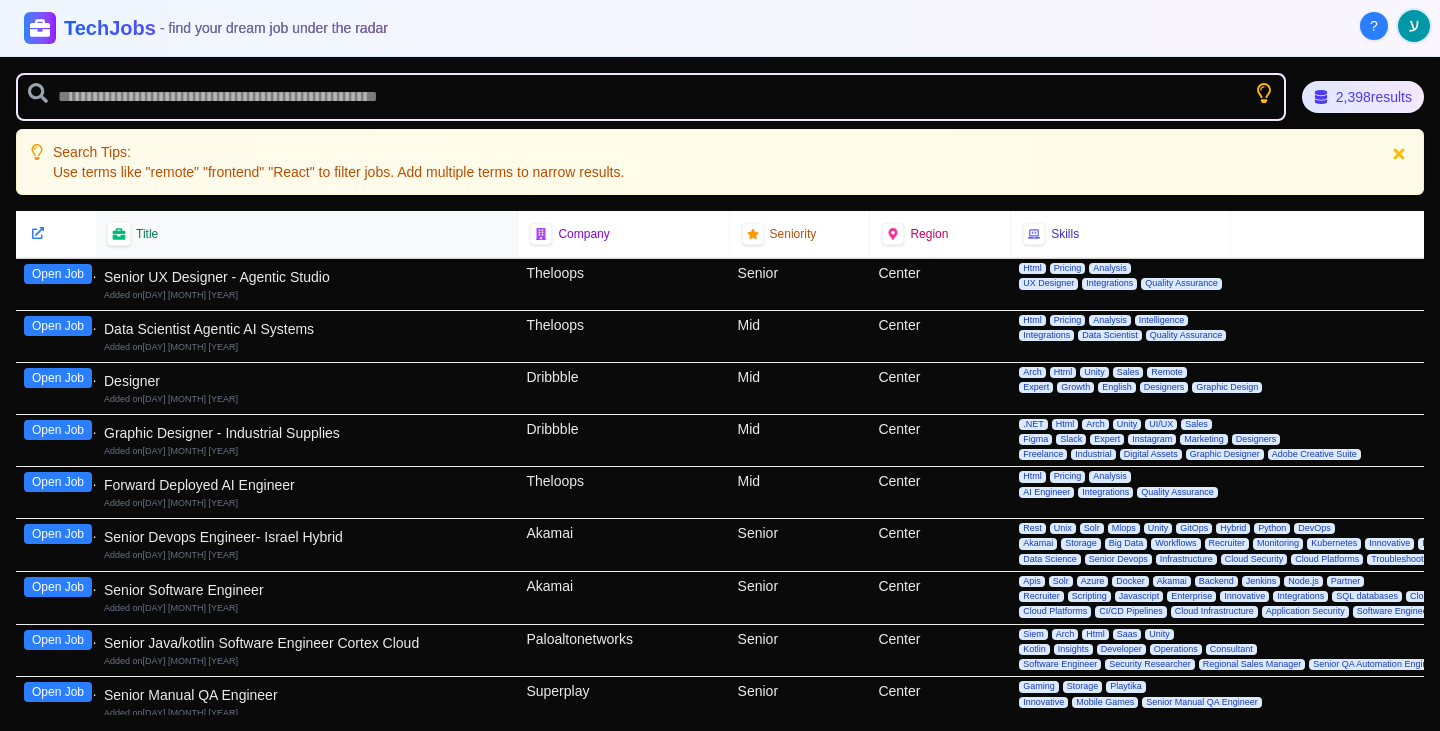 click 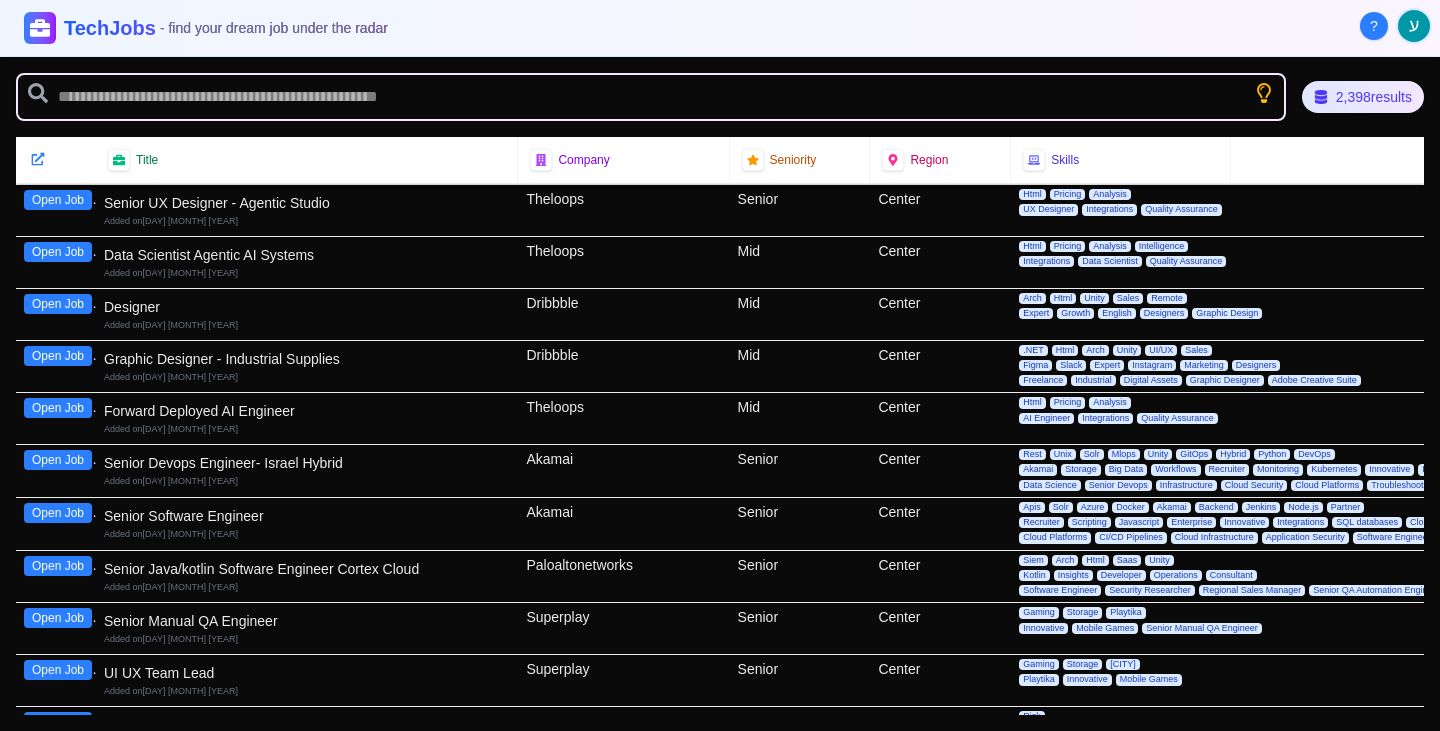 click 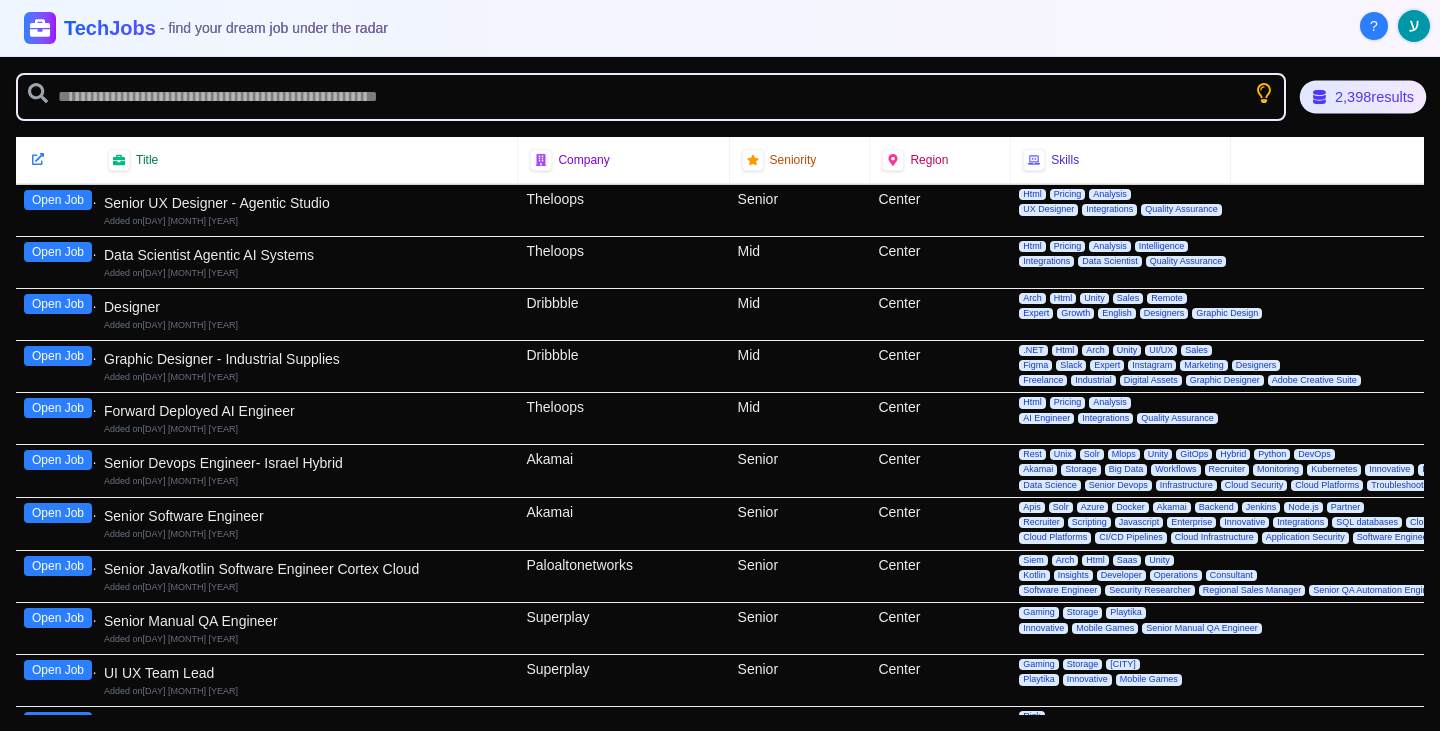 click on "2,398  results" at bounding box center (1362, 96) 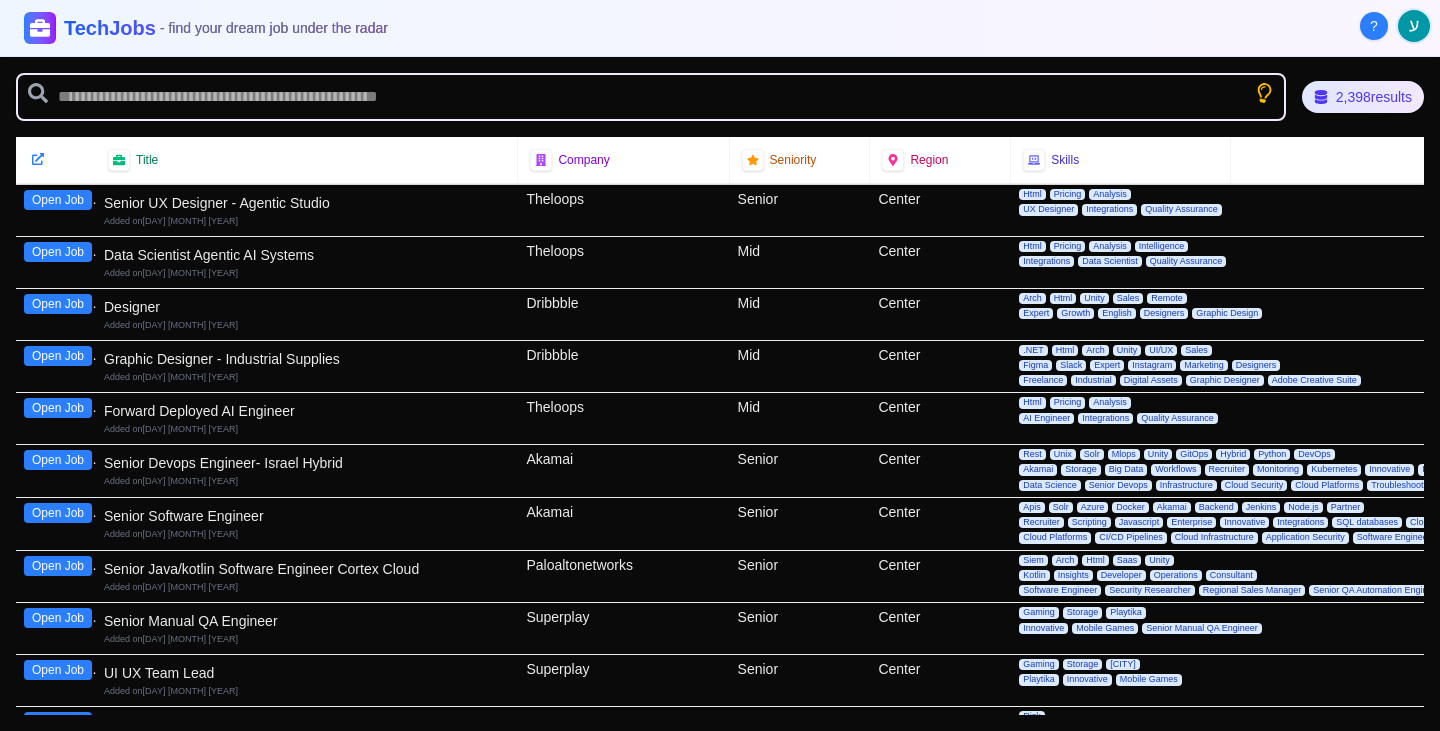 click 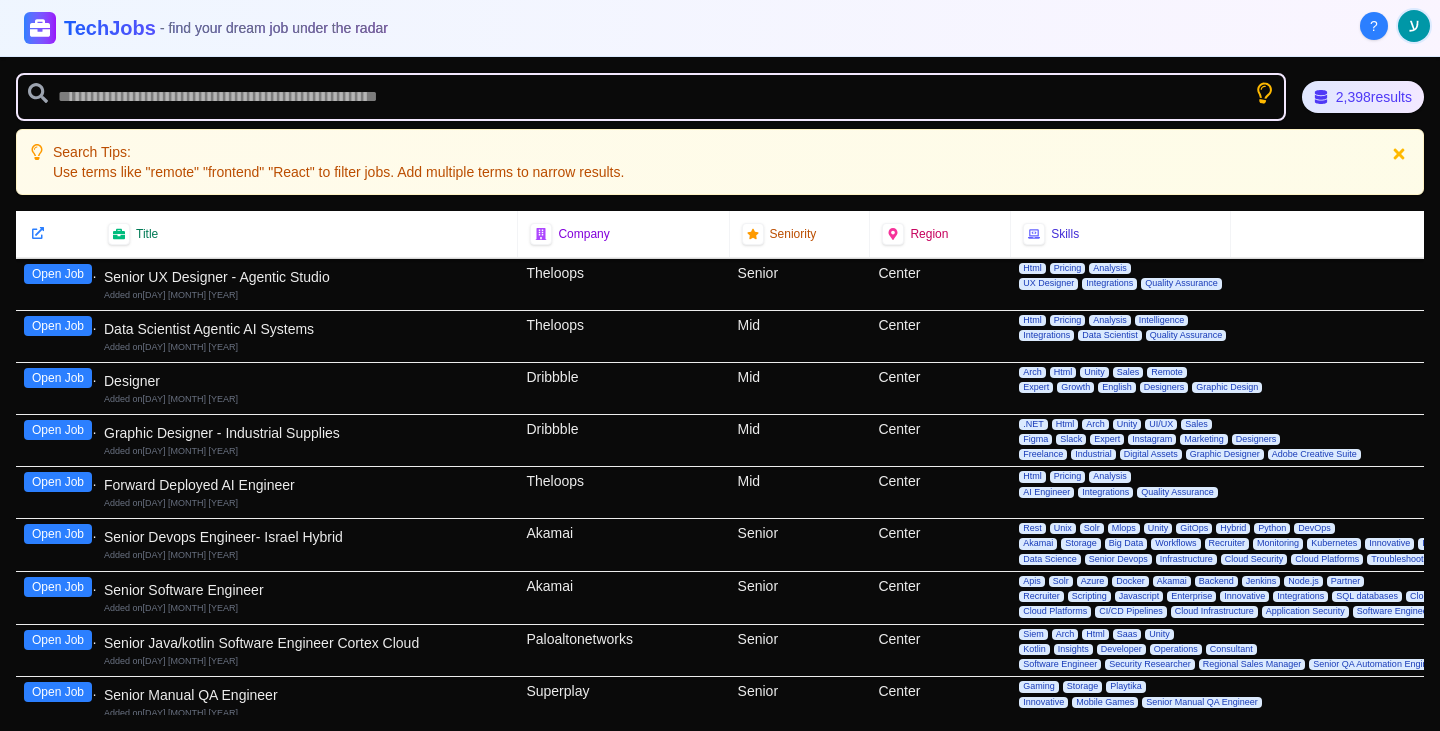 click 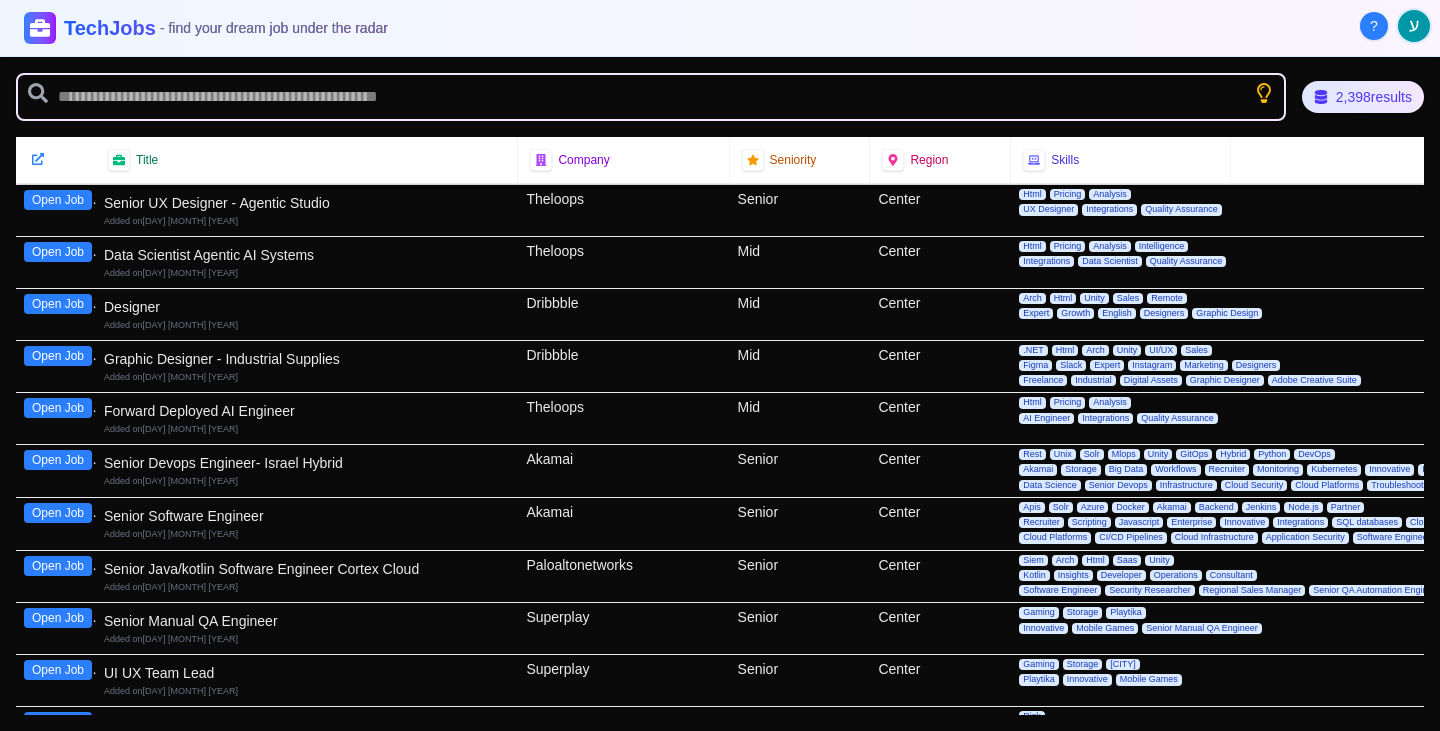 click on "?" at bounding box center [1374, 26] 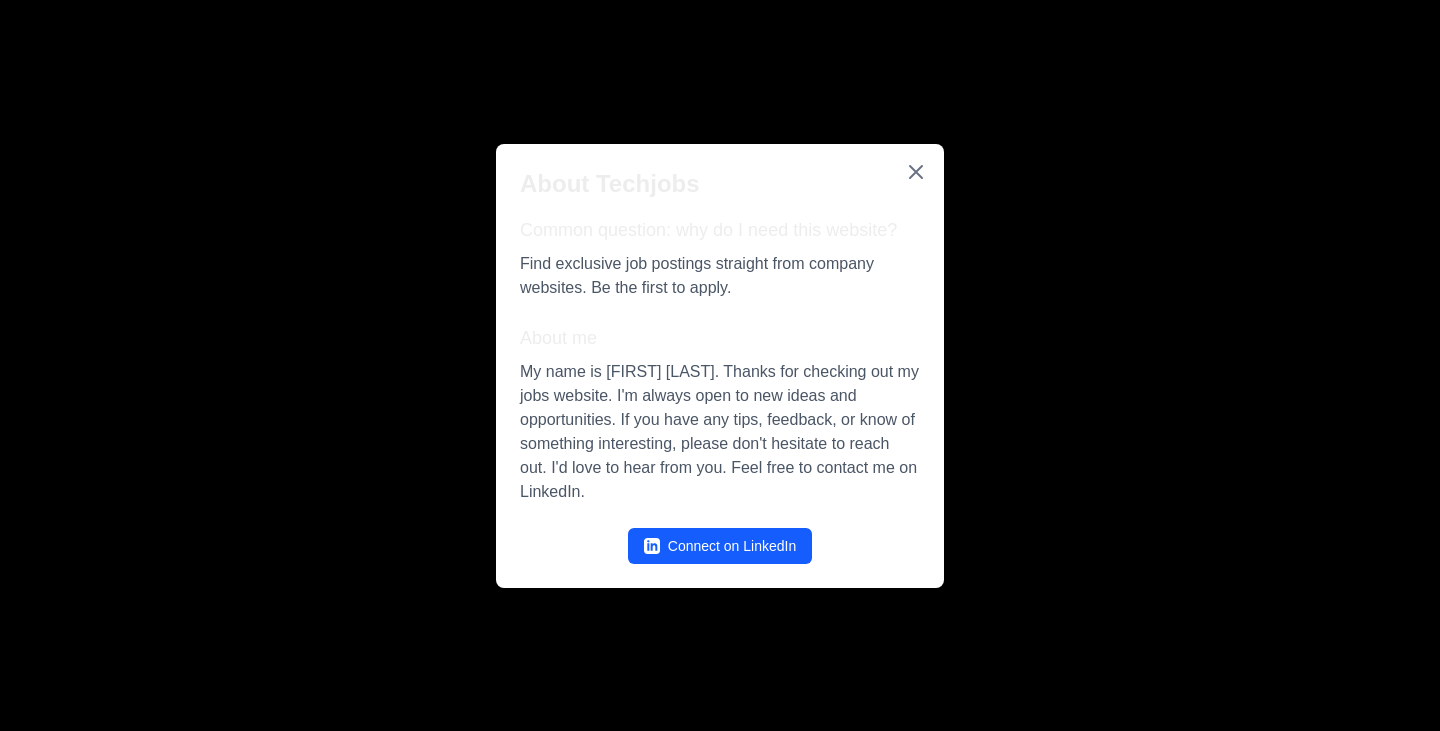 click 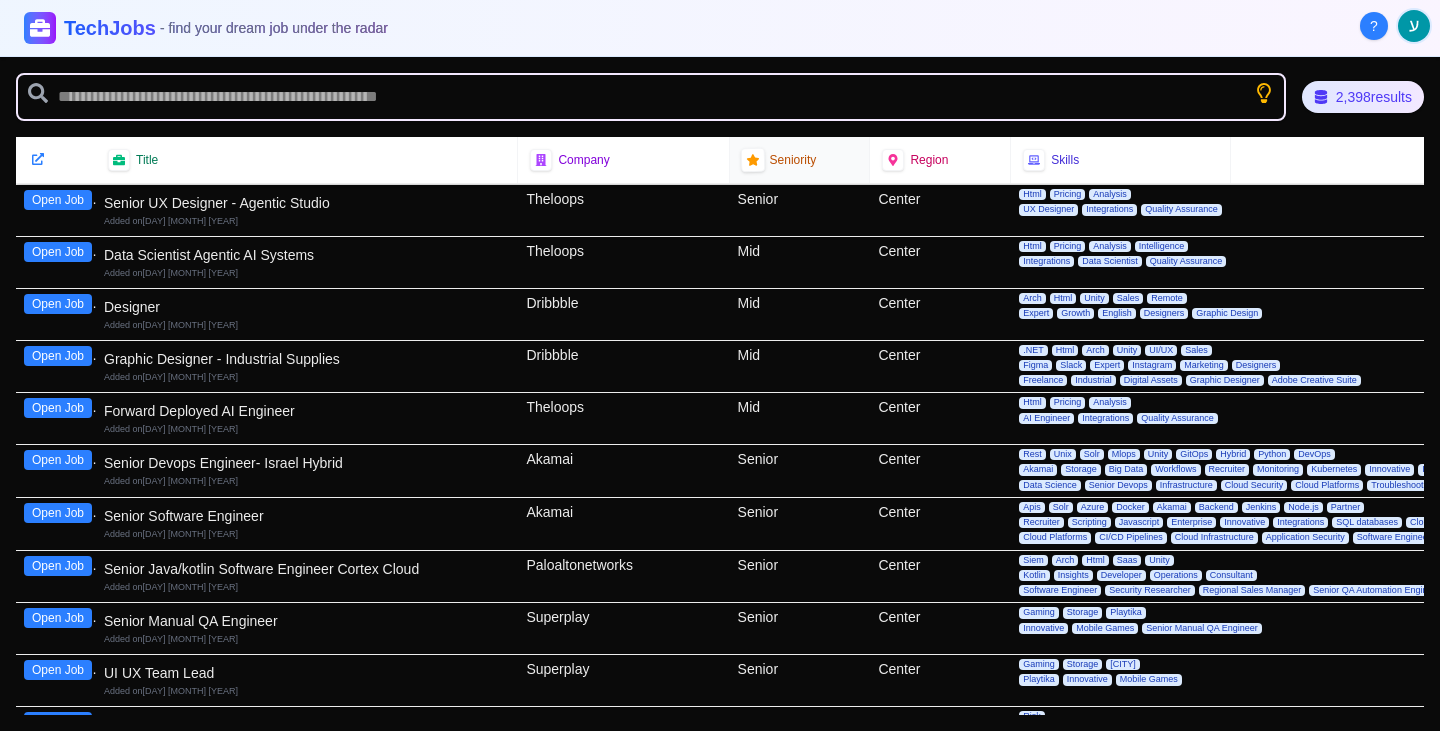 click 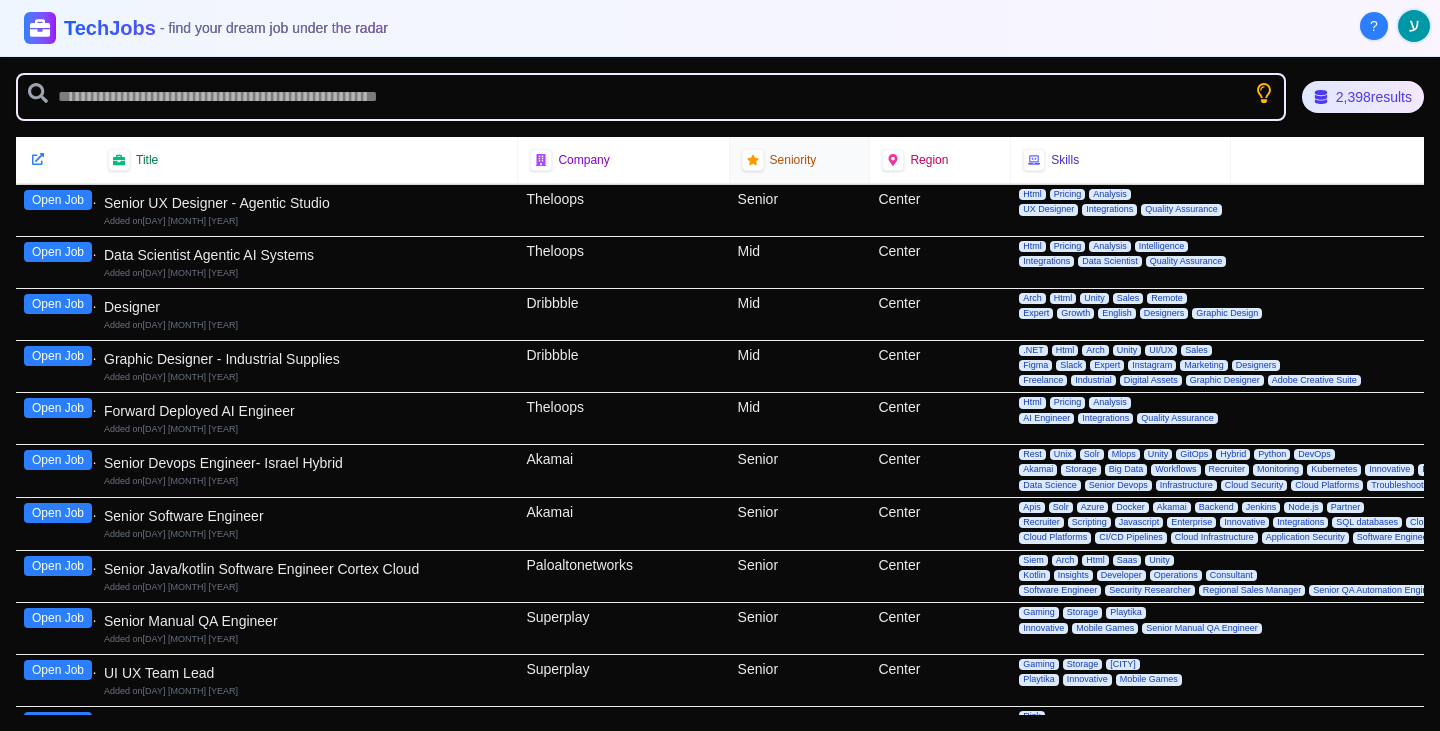 click on "Seniority" at bounding box center (793, 160) 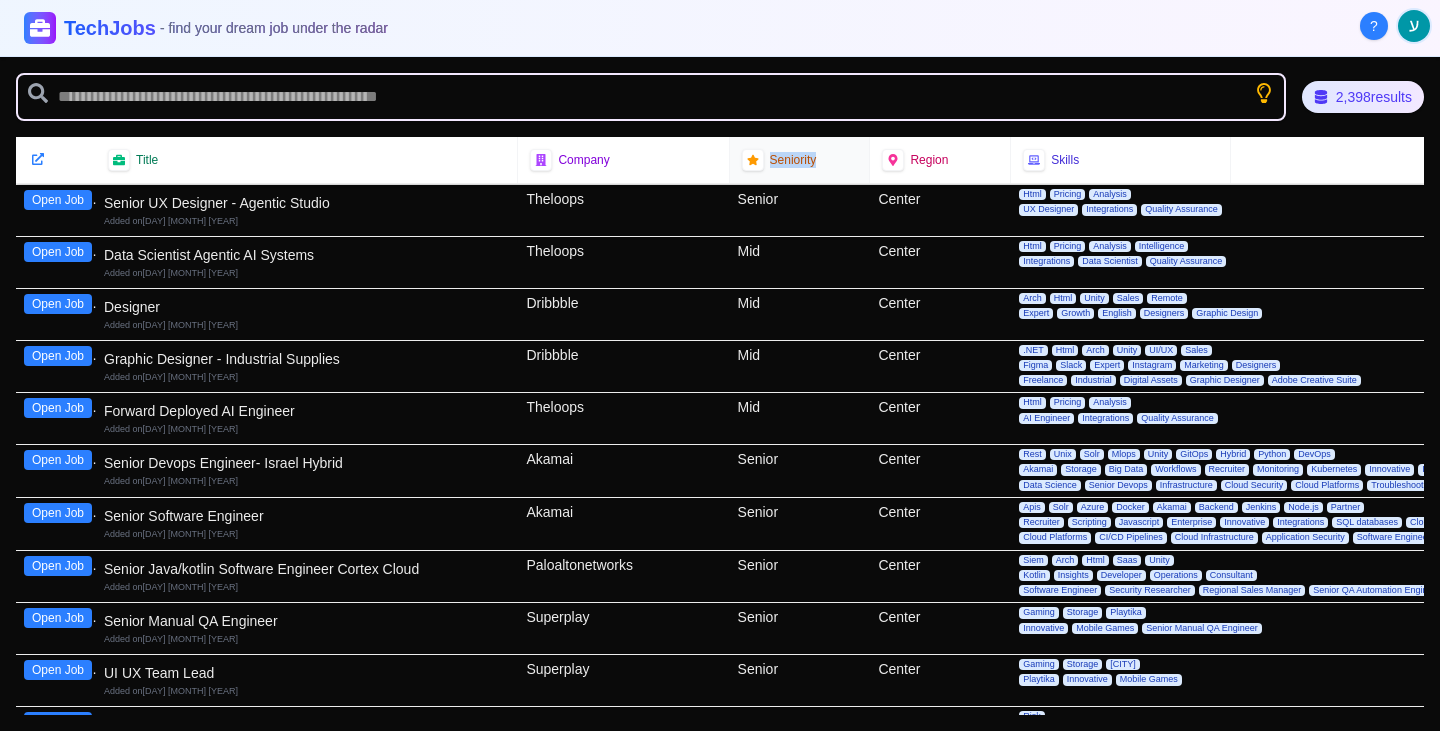 click on "Seniority" at bounding box center [800, 160] 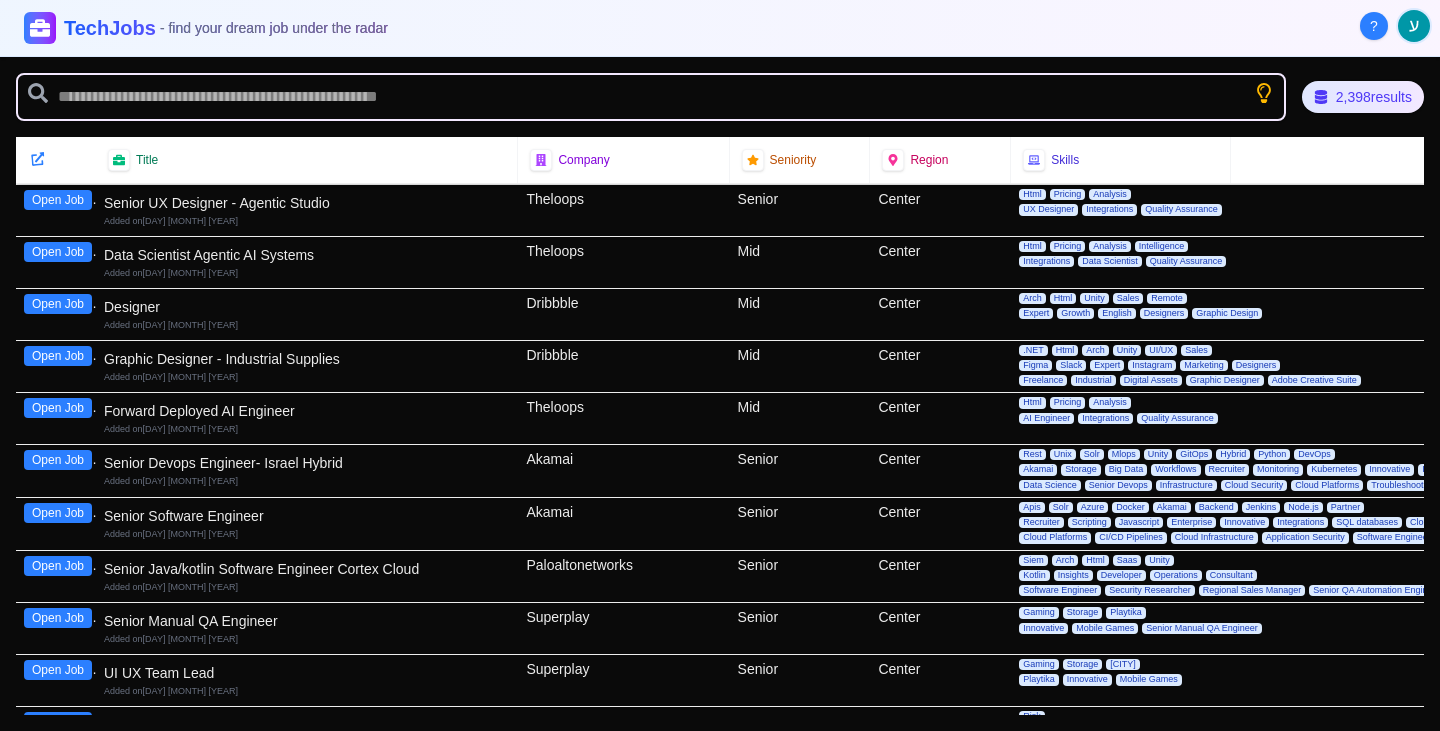 click at bounding box center [38, 159] 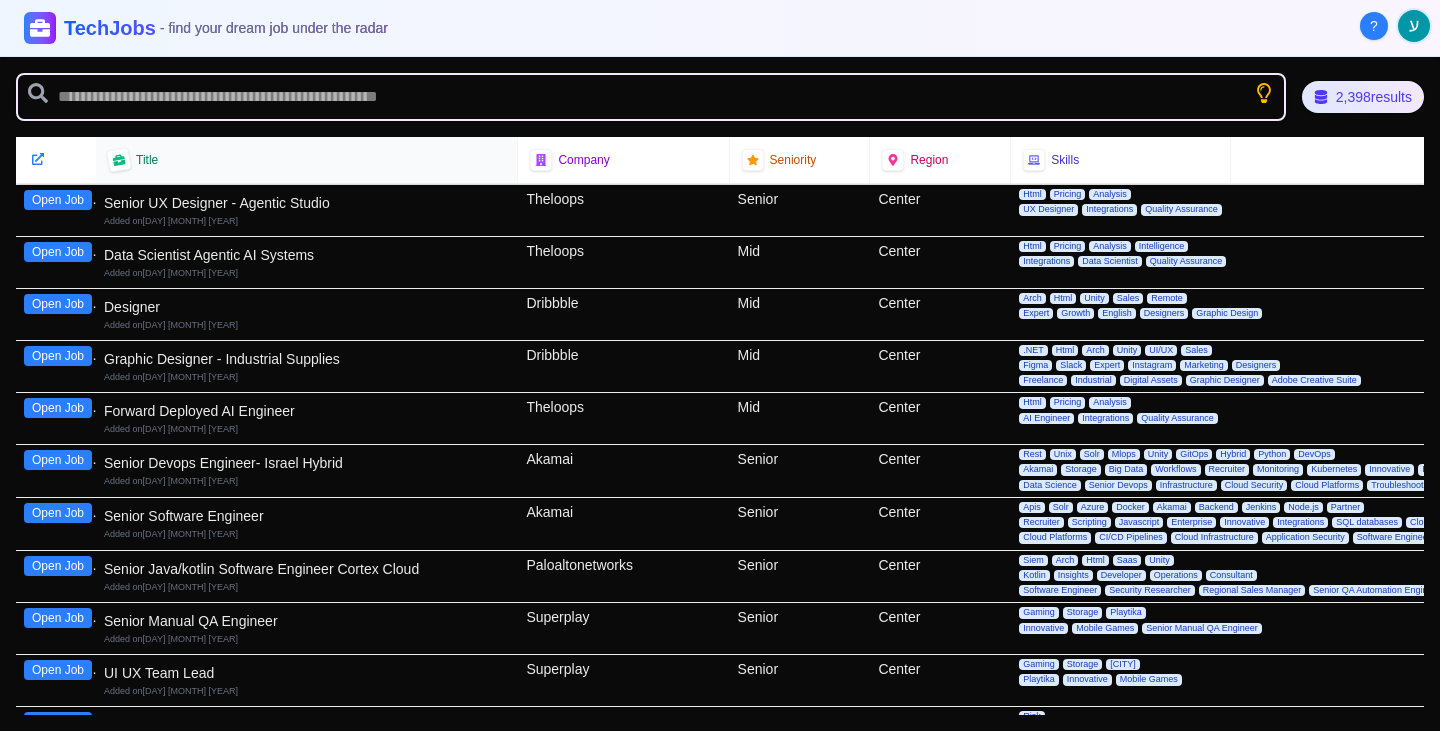 click on "Title" at bounding box center [306, 160] 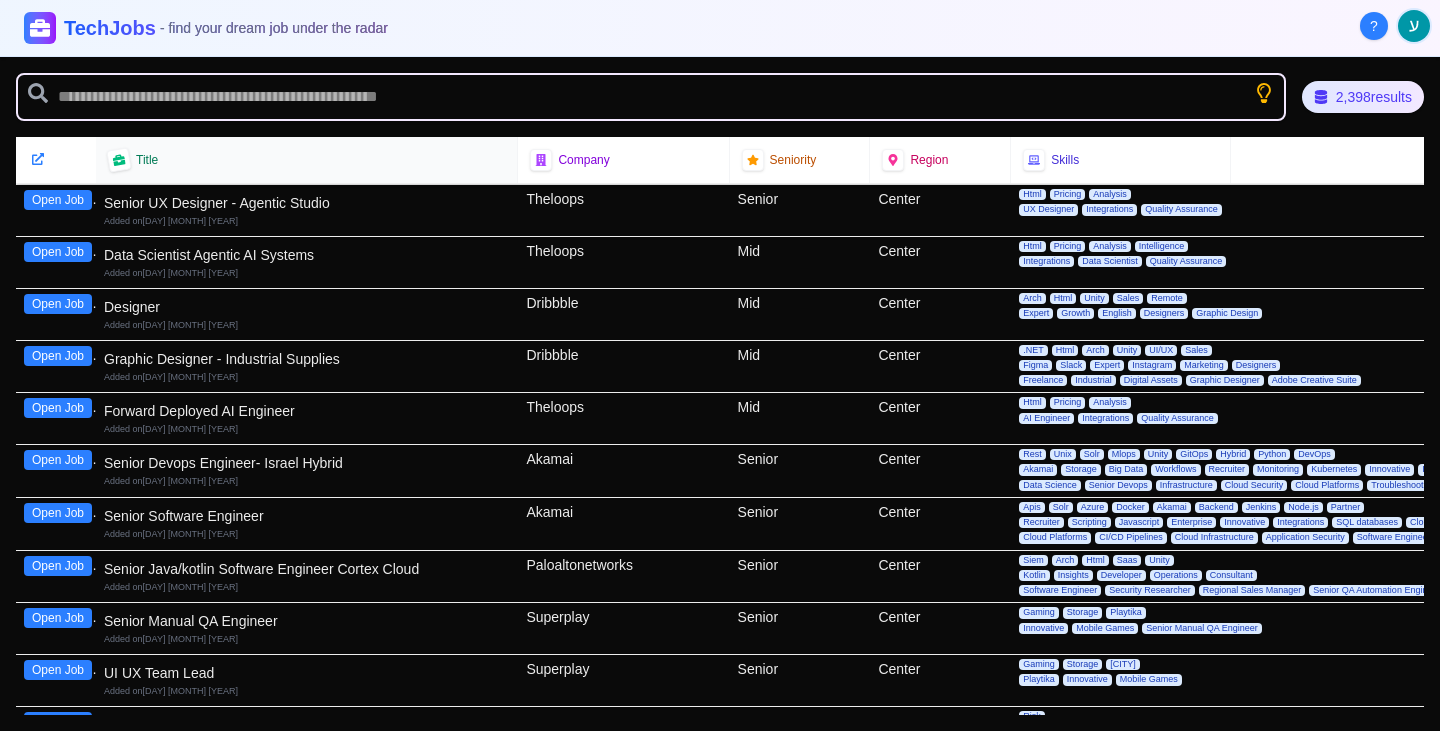click on "Title" at bounding box center [307, 160] 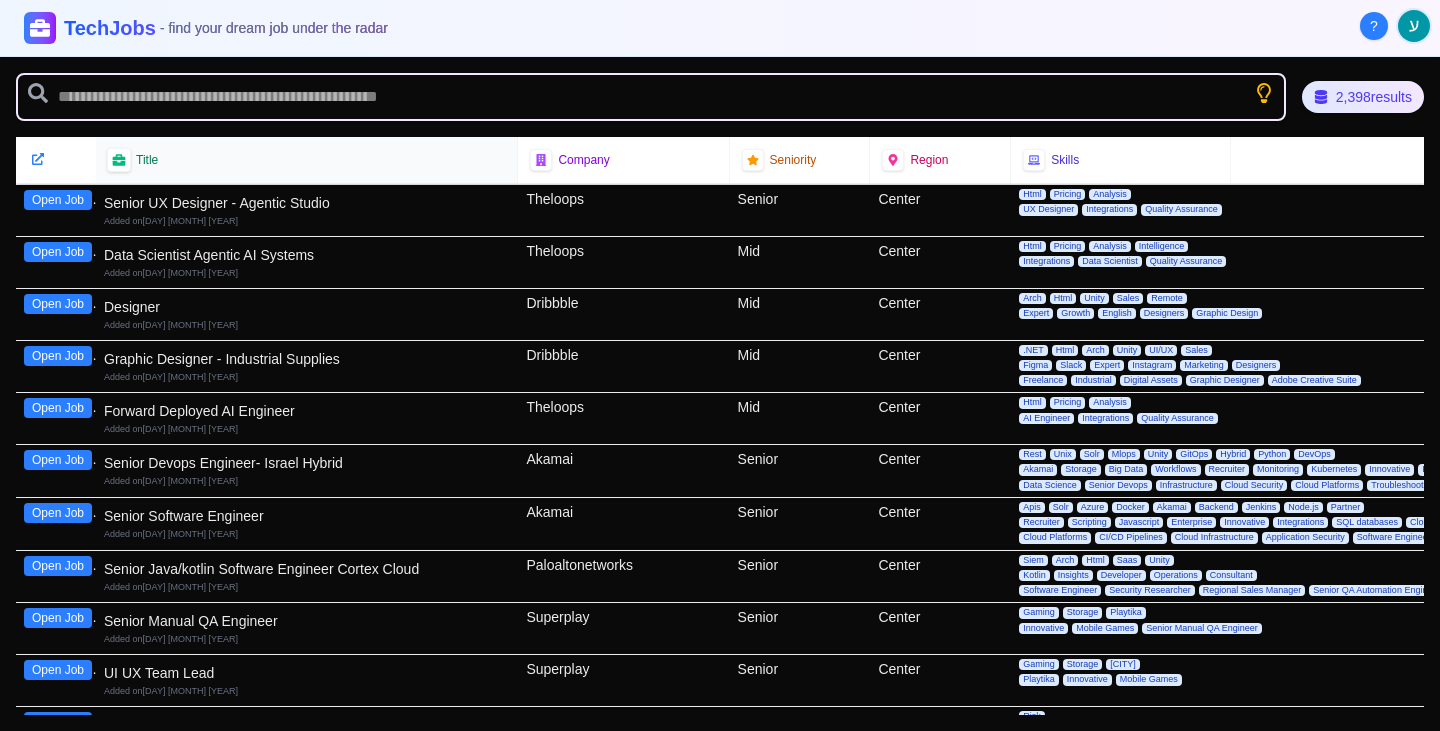 click 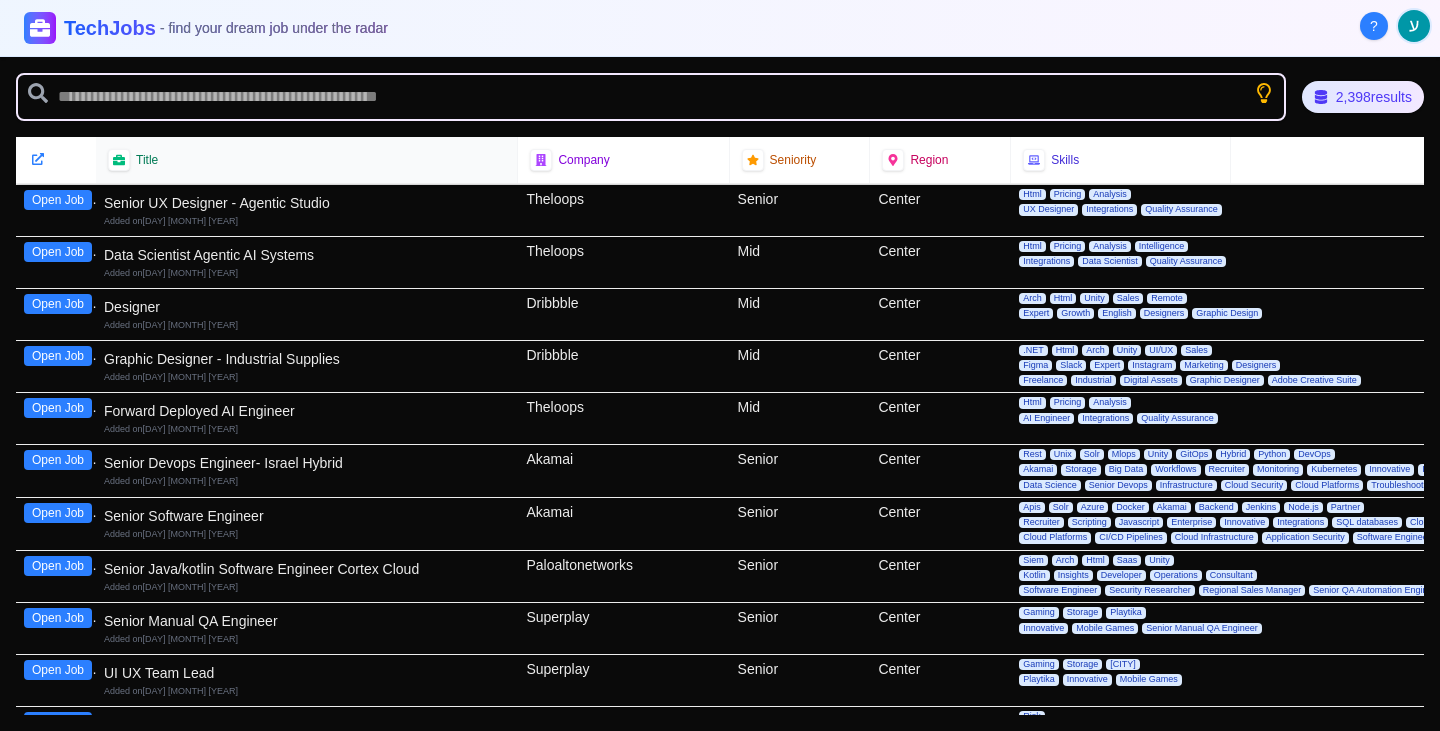 click on "Title" at bounding box center (147, 160) 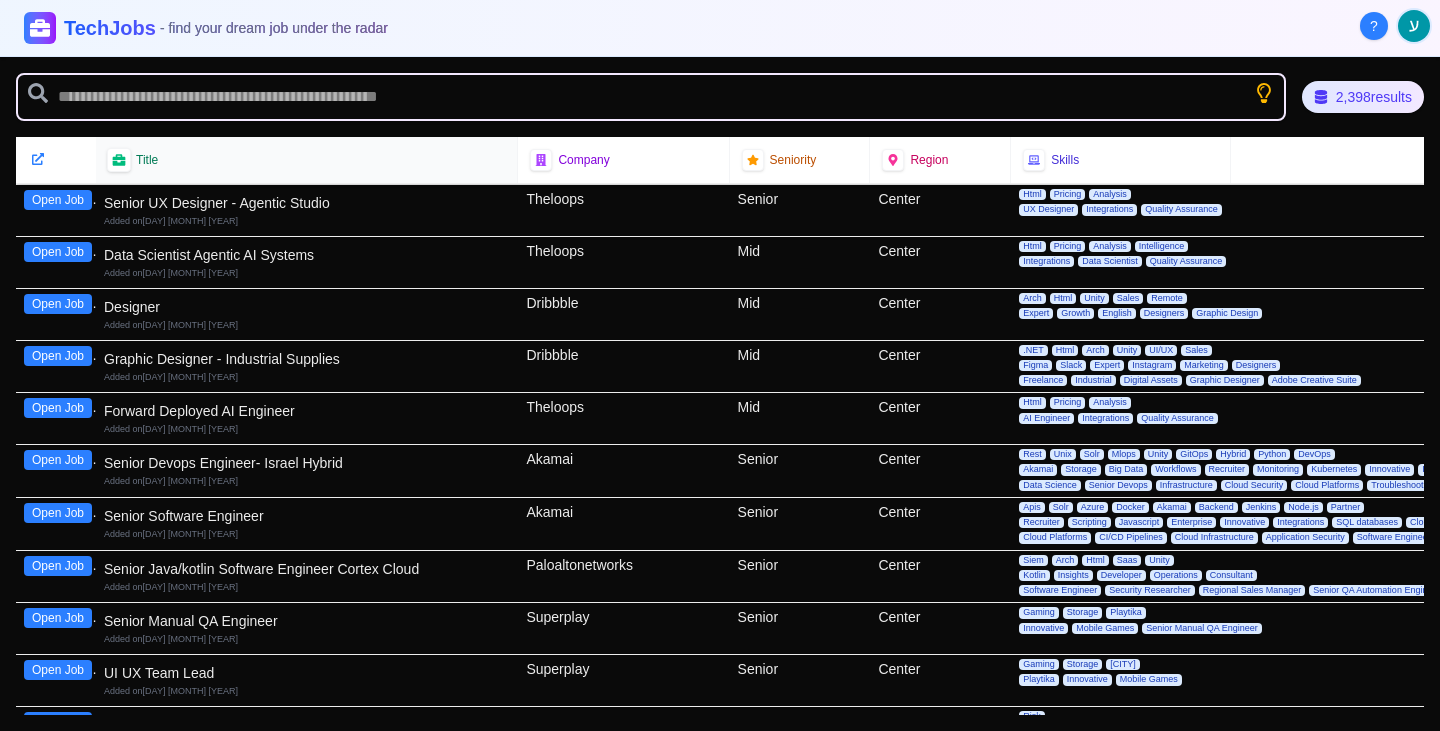 click 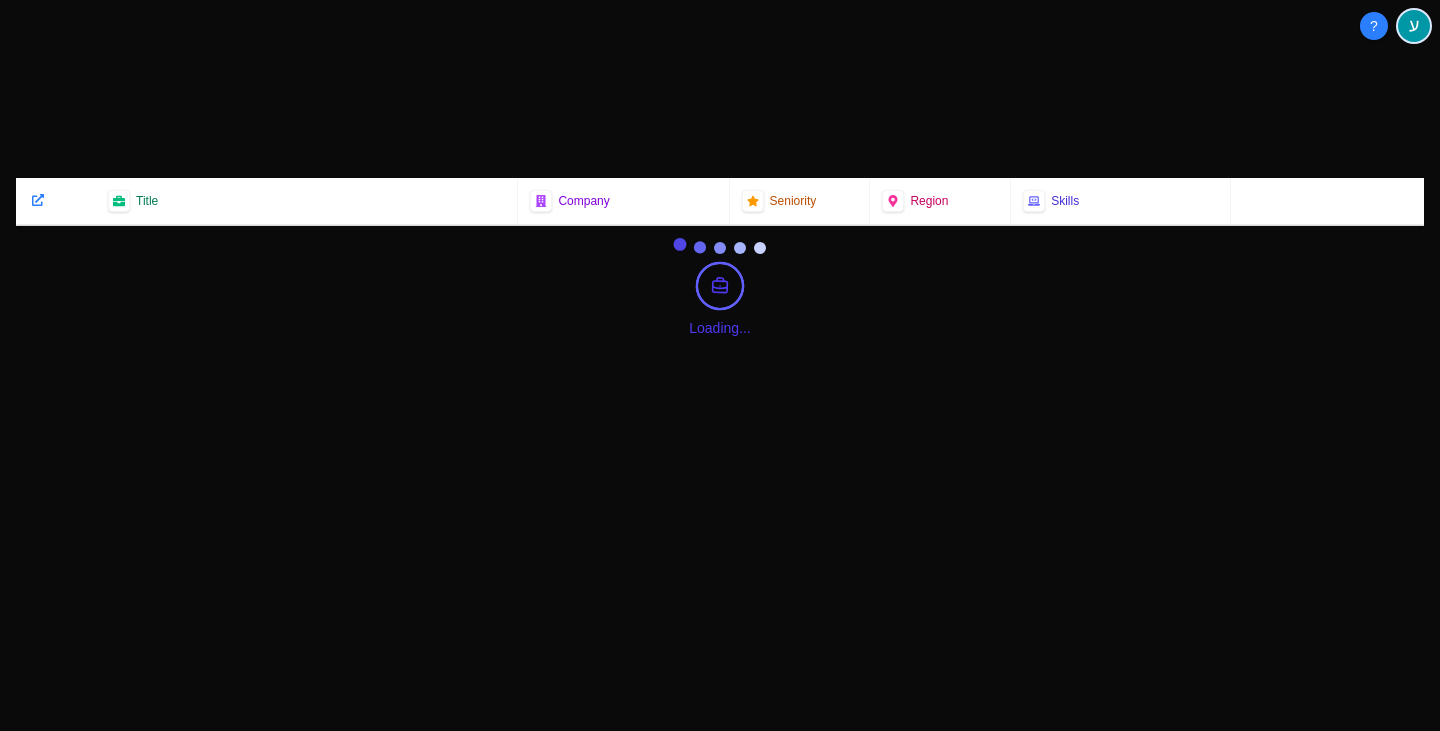 scroll, scrollTop: 0, scrollLeft: 0, axis: both 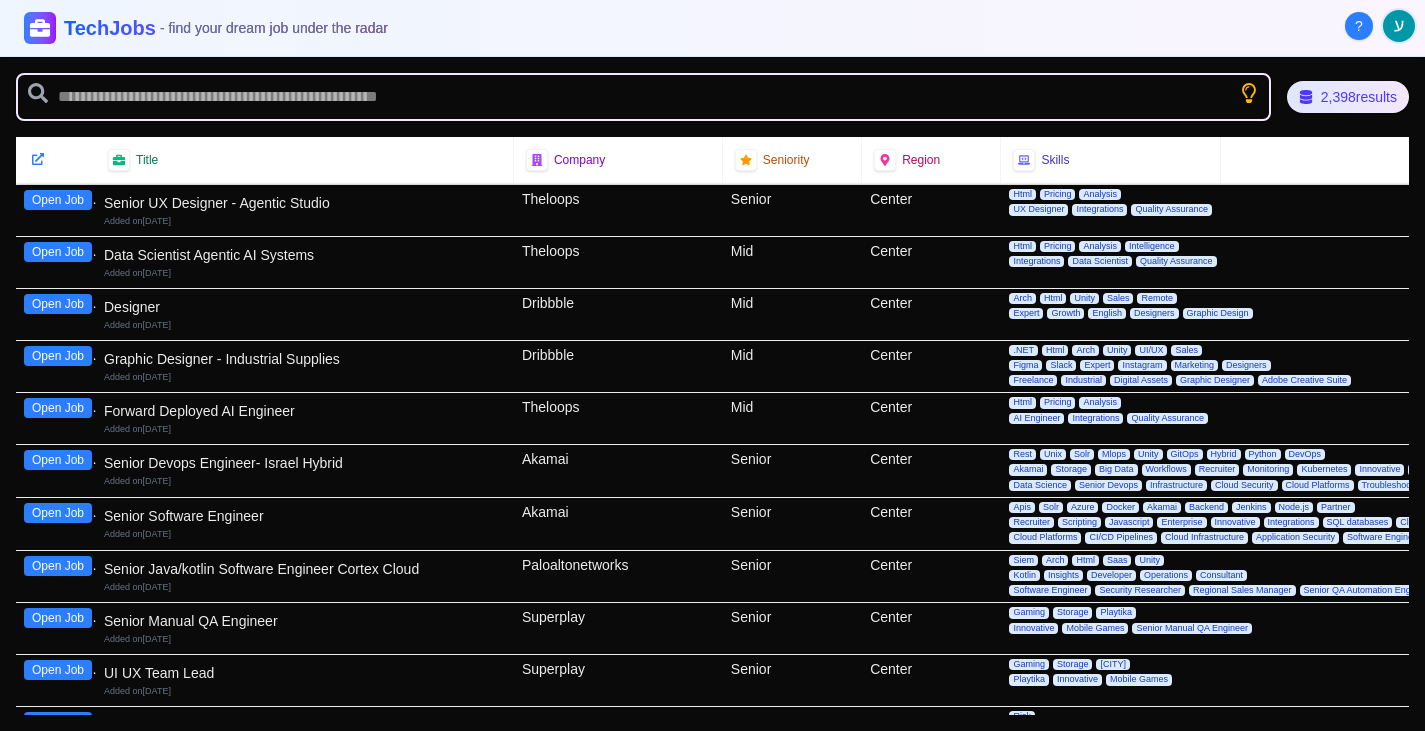 click on "Theloops" at bounding box center (618, 210) 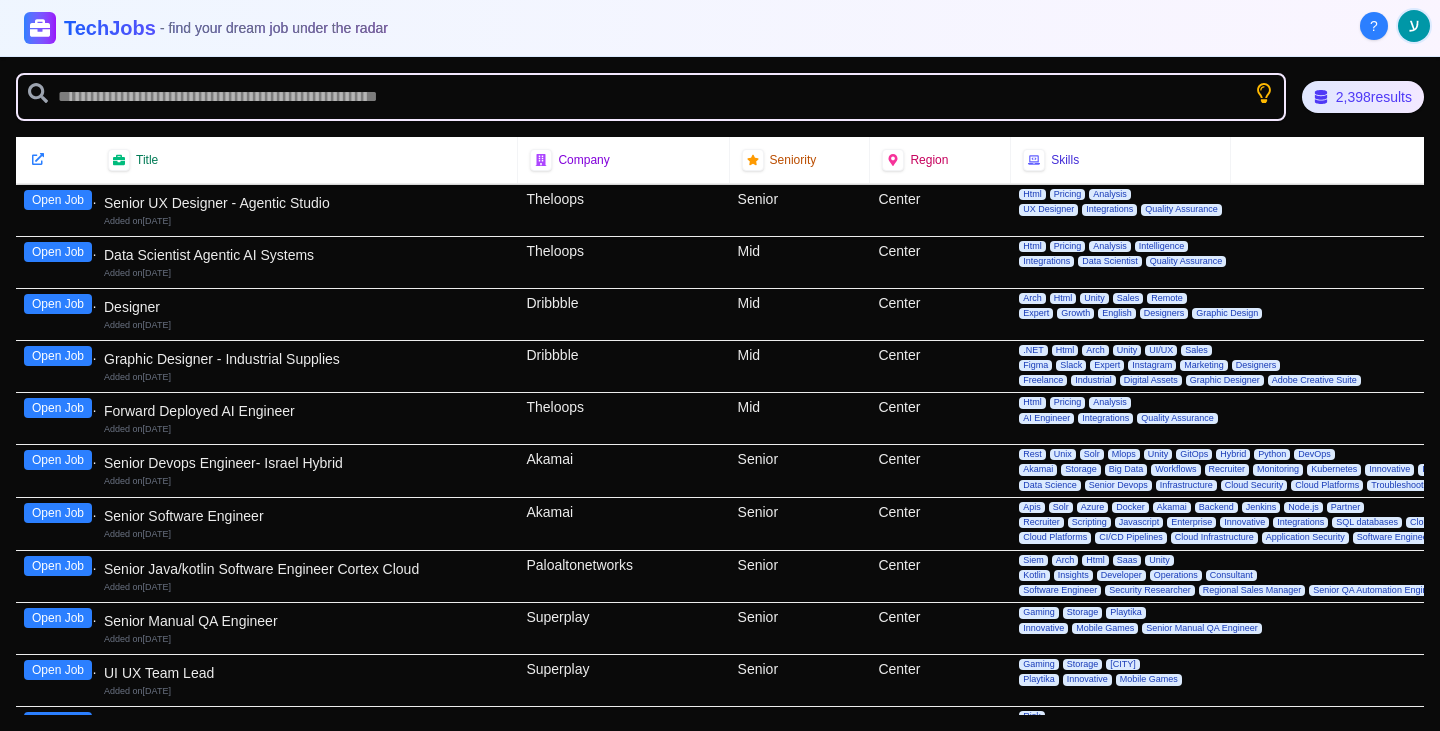 click on "Company" at bounding box center [583, 160] 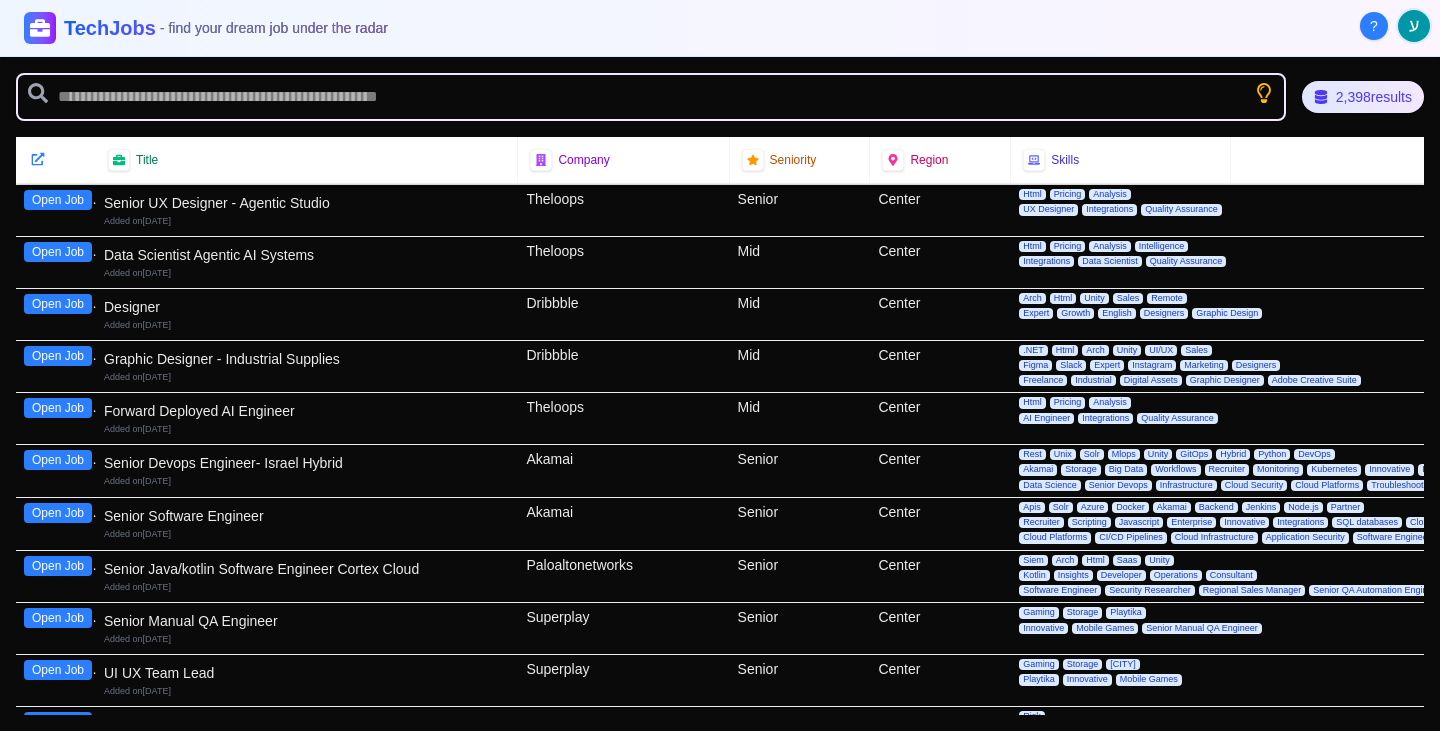 click 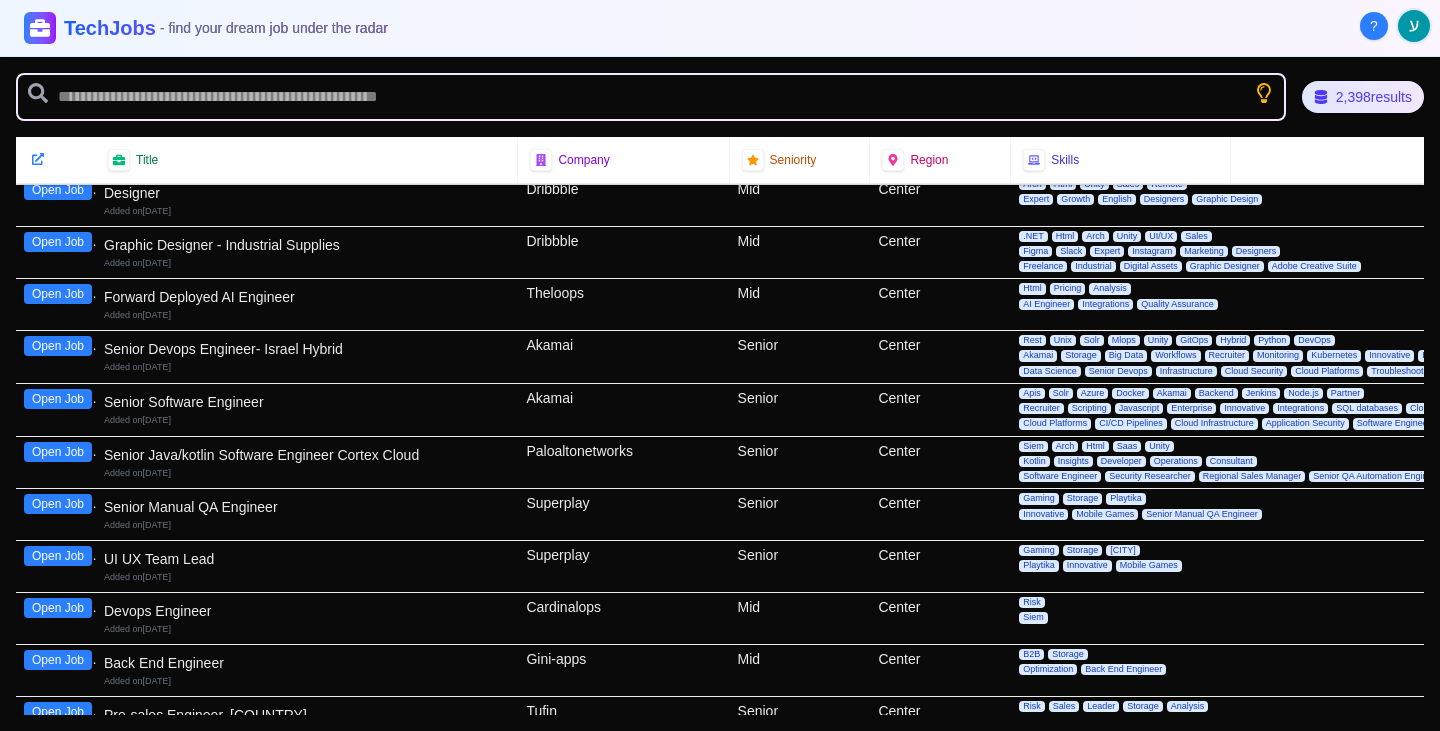 scroll, scrollTop: 115, scrollLeft: 0, axis: vertical 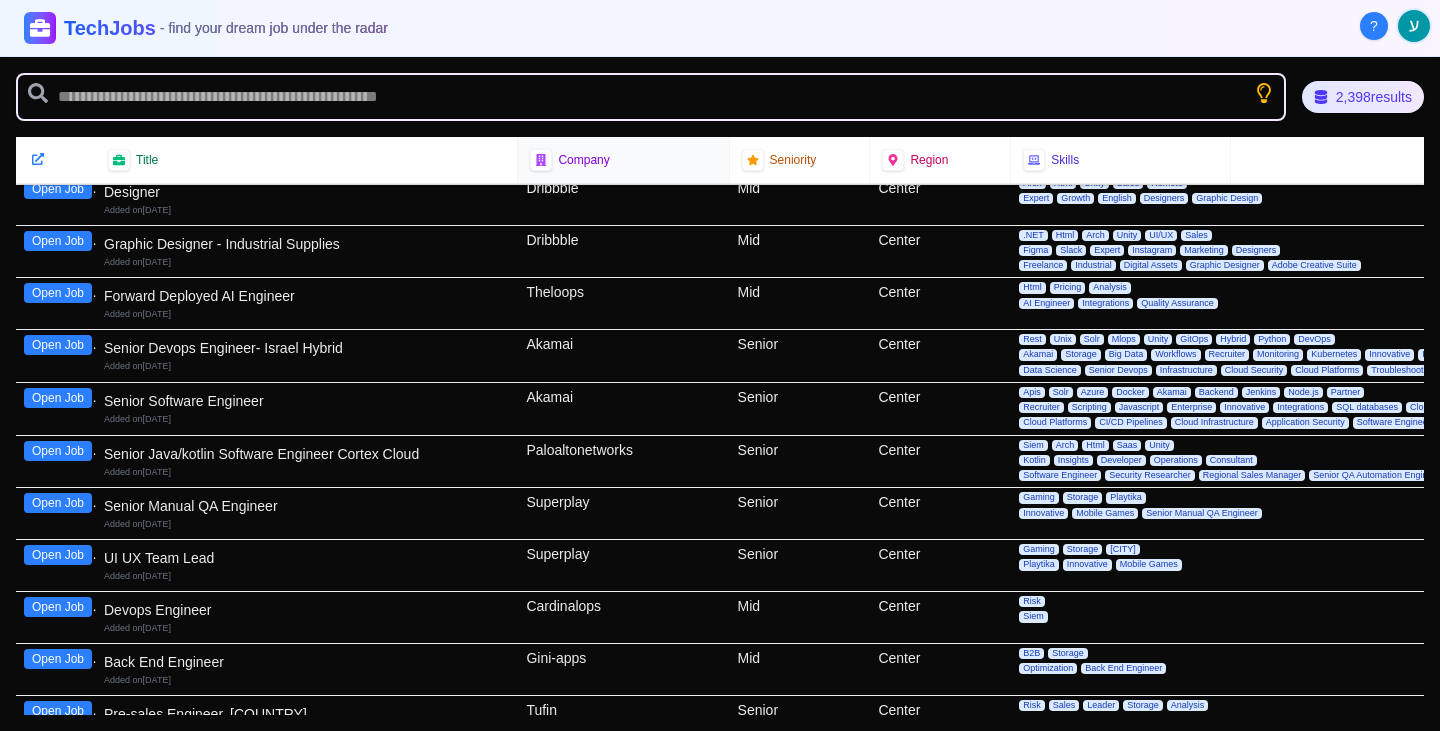 click on "Company" at bounding box center (583, 160) 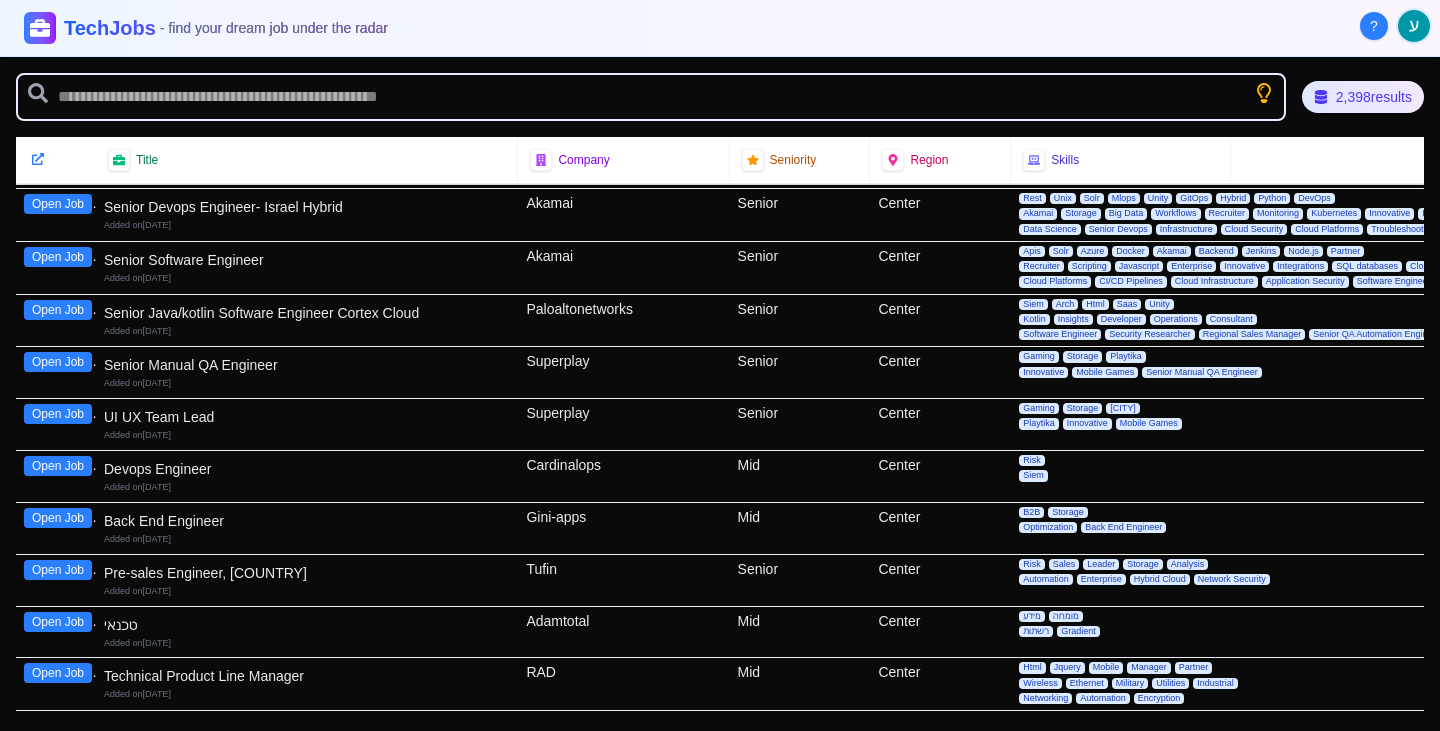 scroll, scrollTop: 0, scrollLeft: 0, axis: both 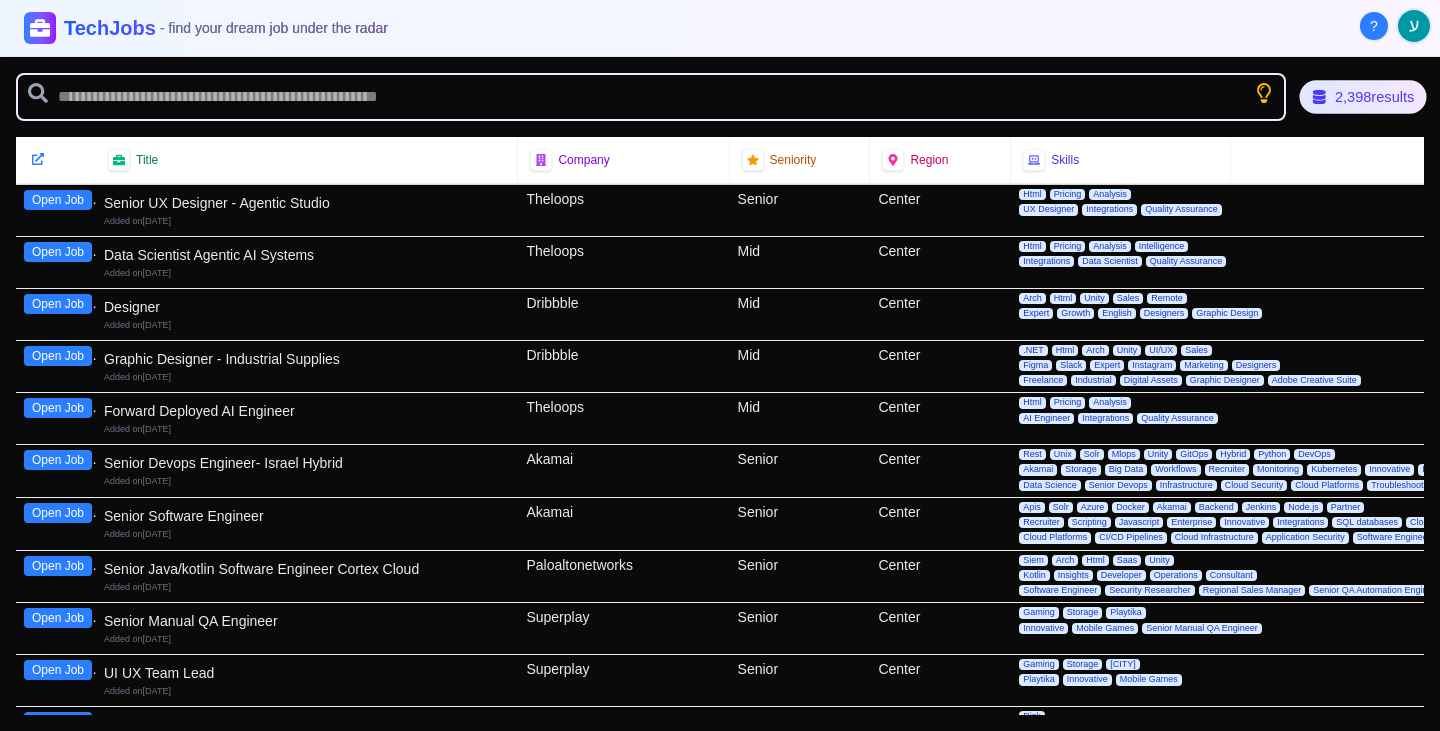 click on "2,398  results" at bounding box center [1362, 96] 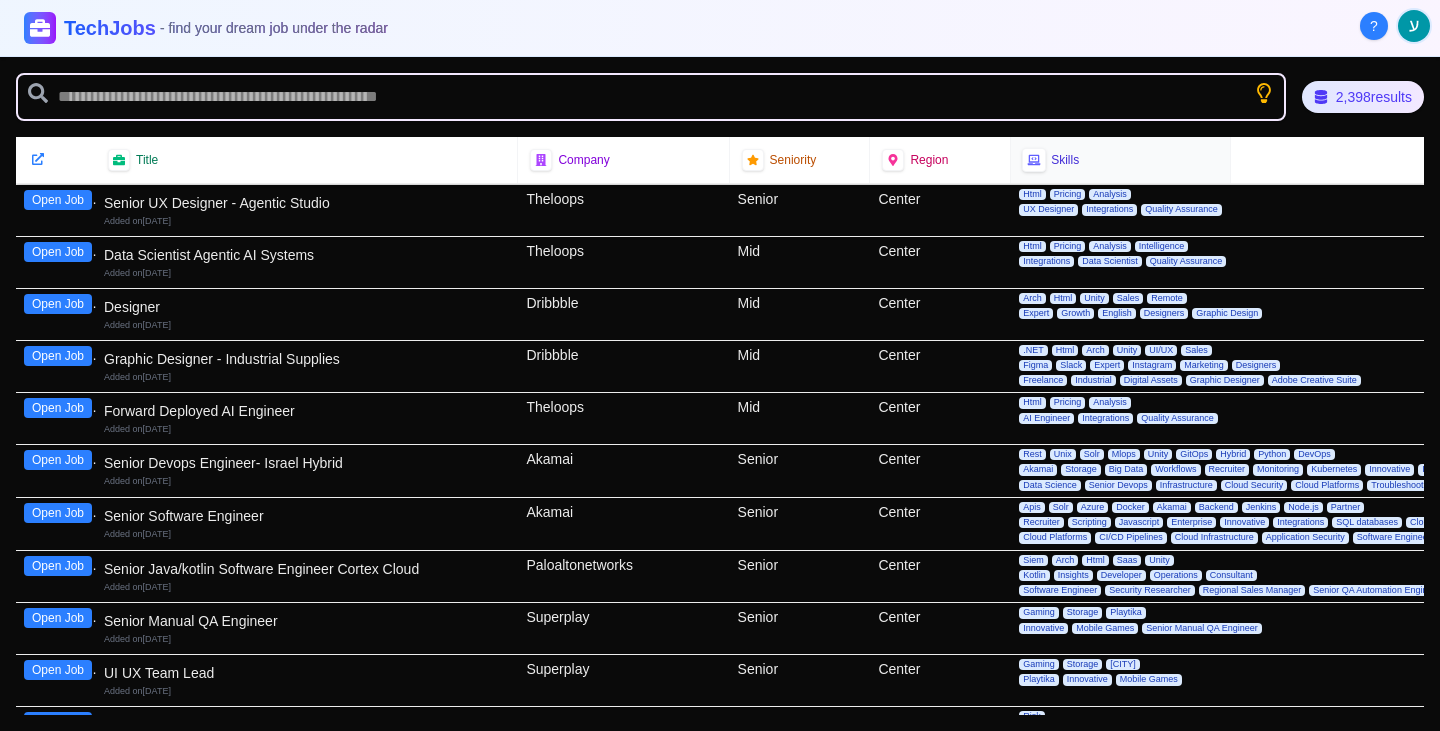 click 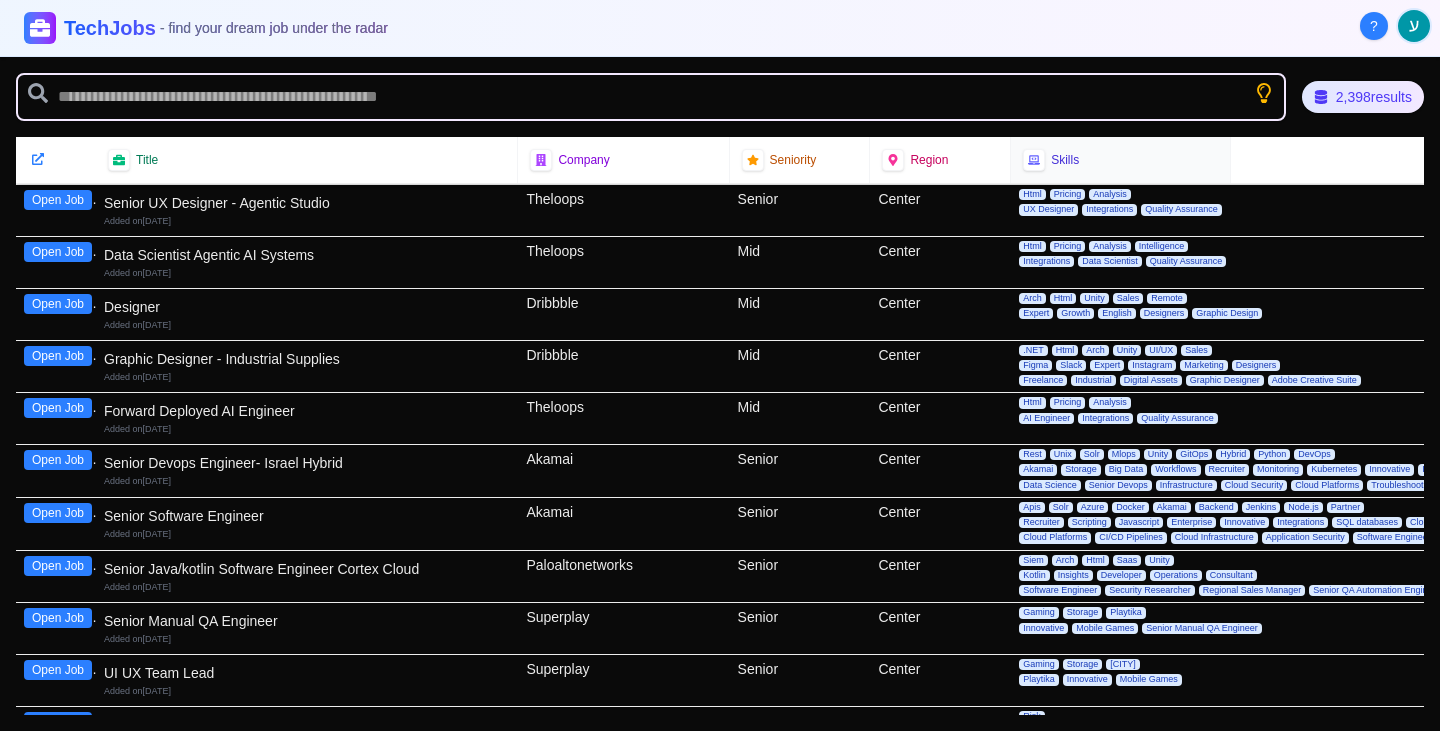click on "Skills" at bounding box center [1120, 160] 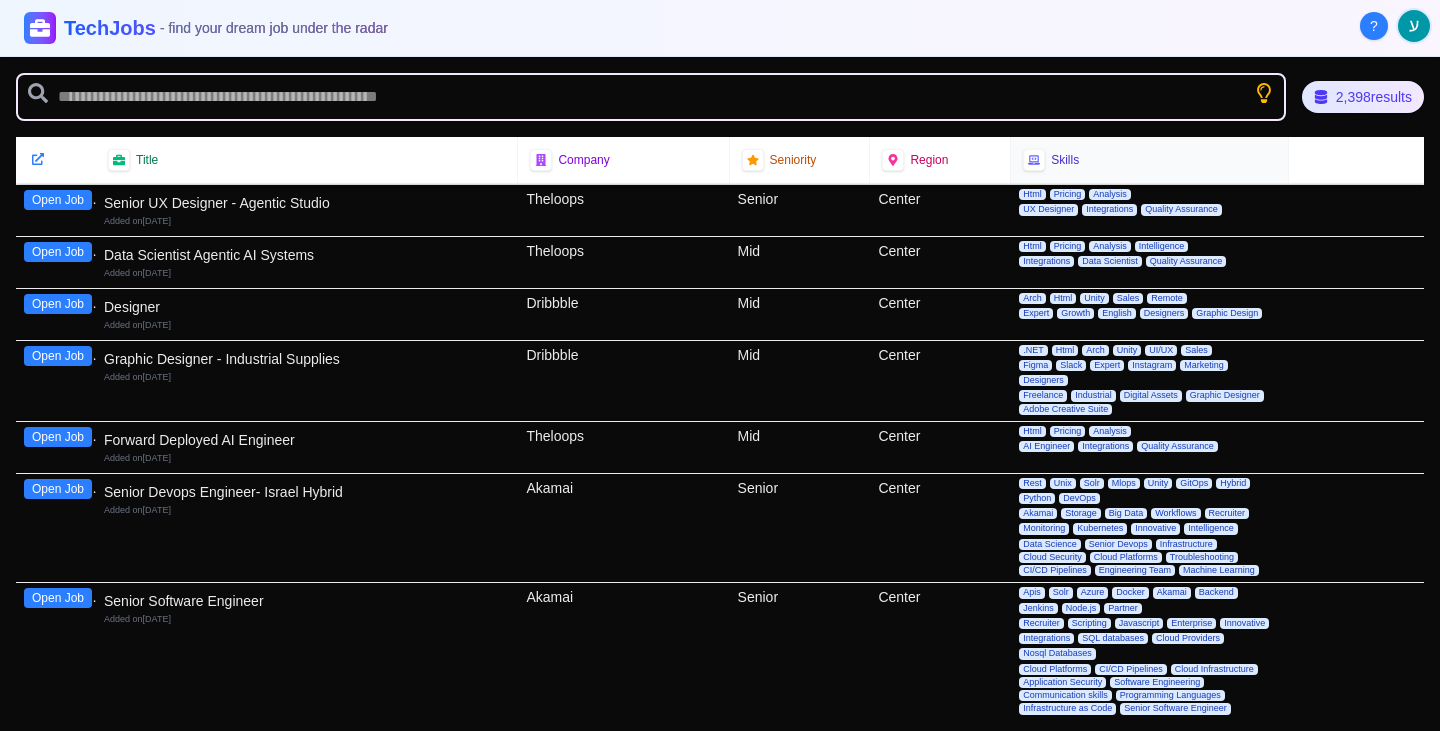 drag, startPoint x: 1218, startPoint y: 161, endPoint x: 1276, endPoint y: 160, distance: 58.00862 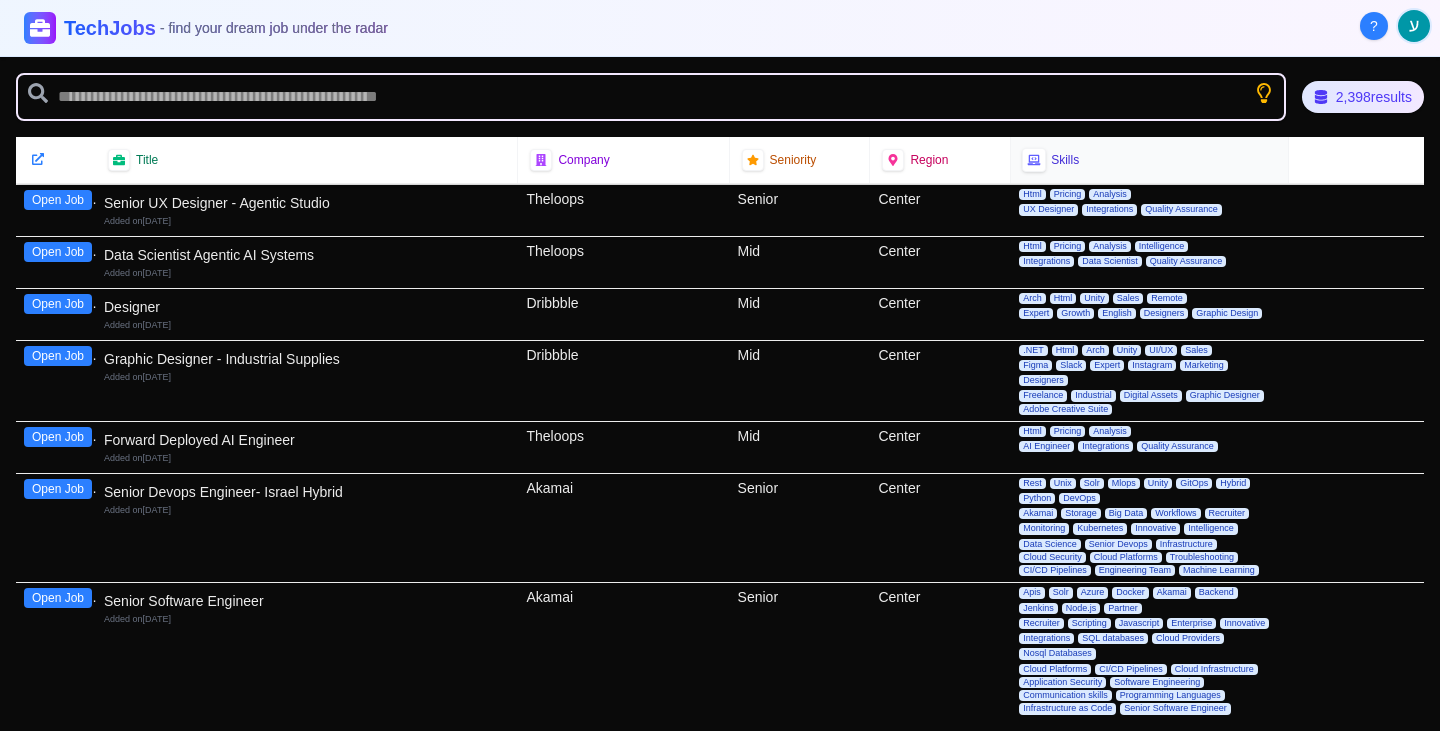 click 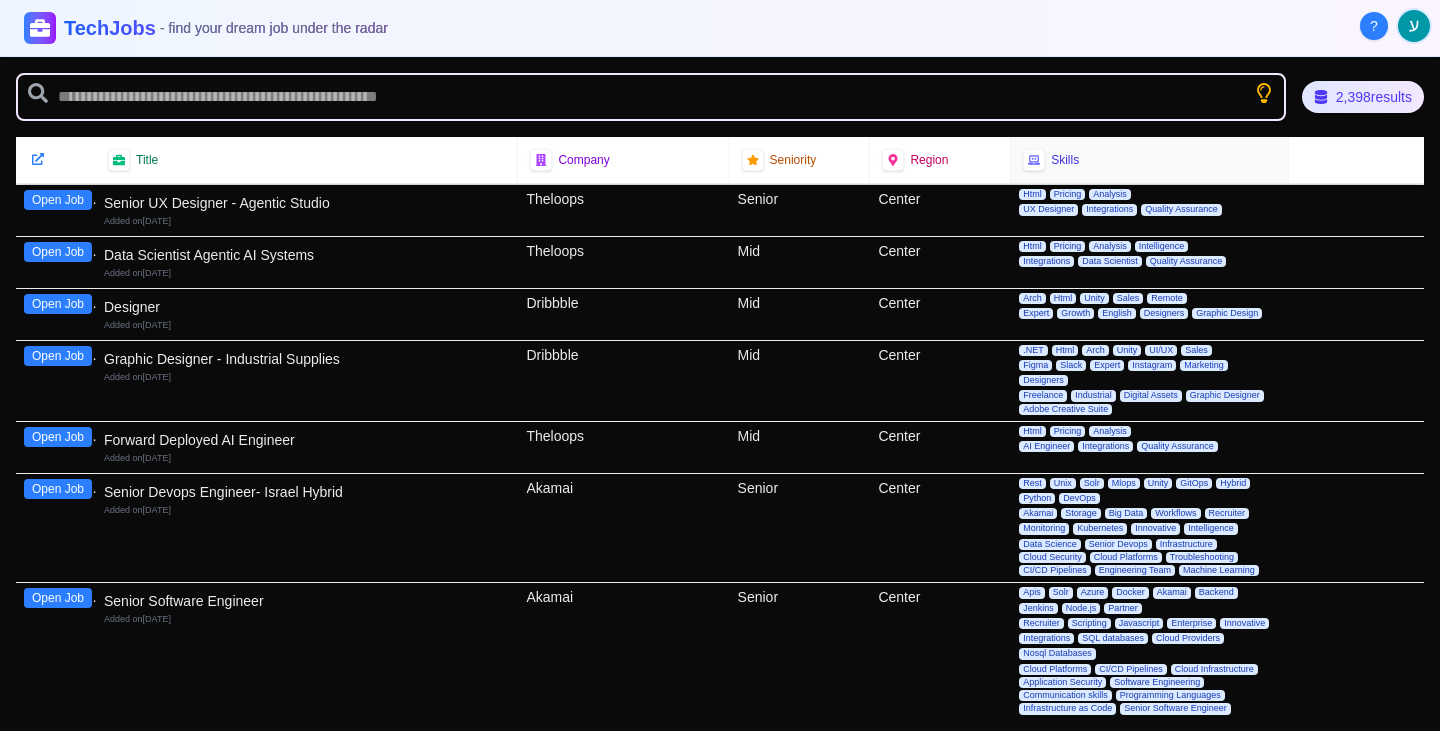 click on "Skills" at bounding box center (1065, 160) 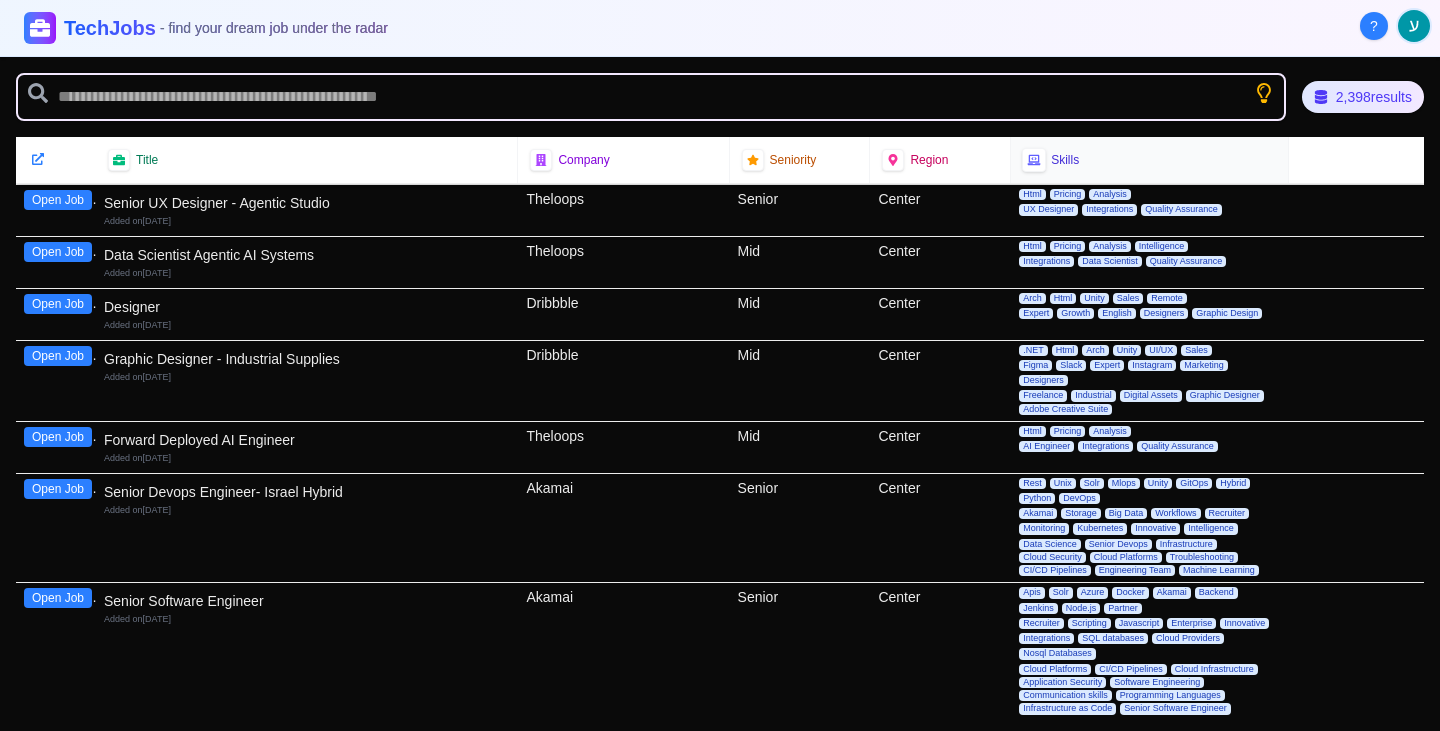 click 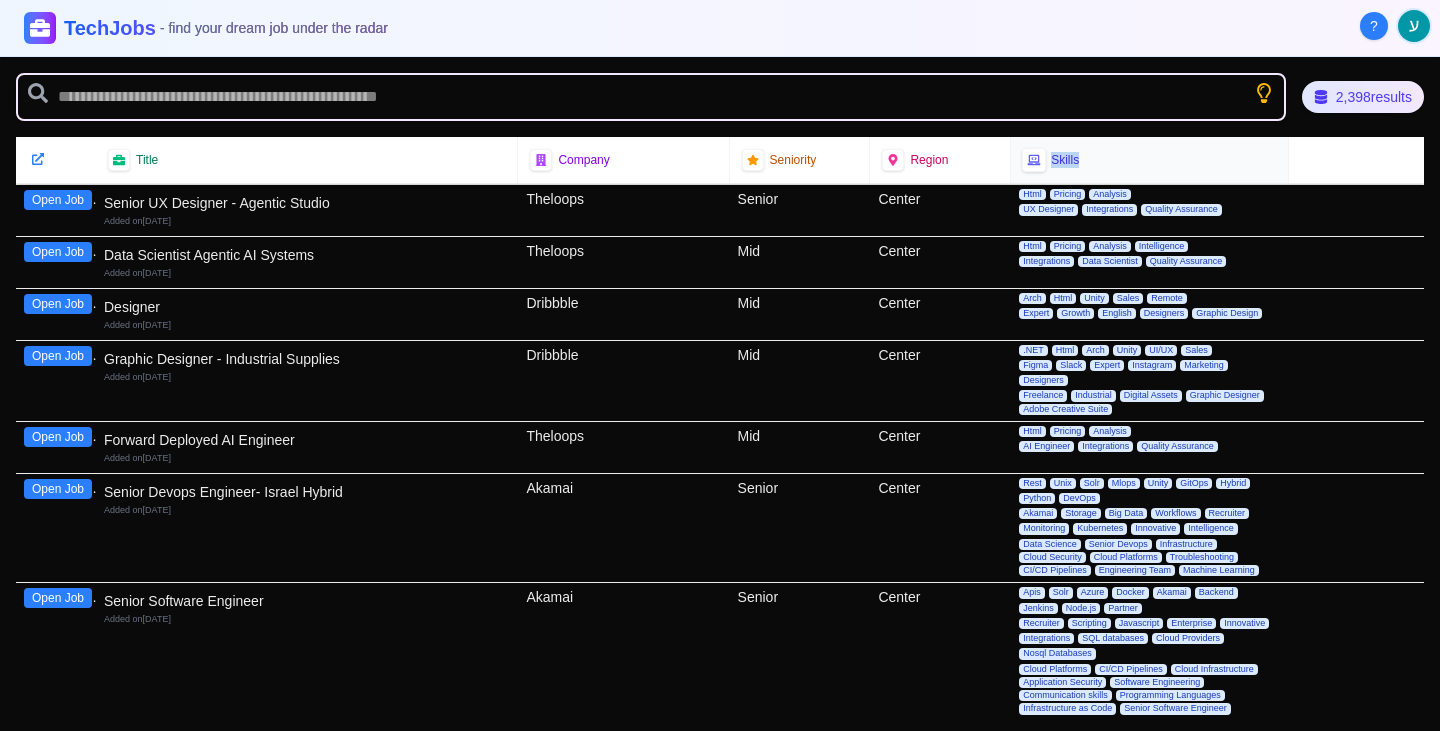 click 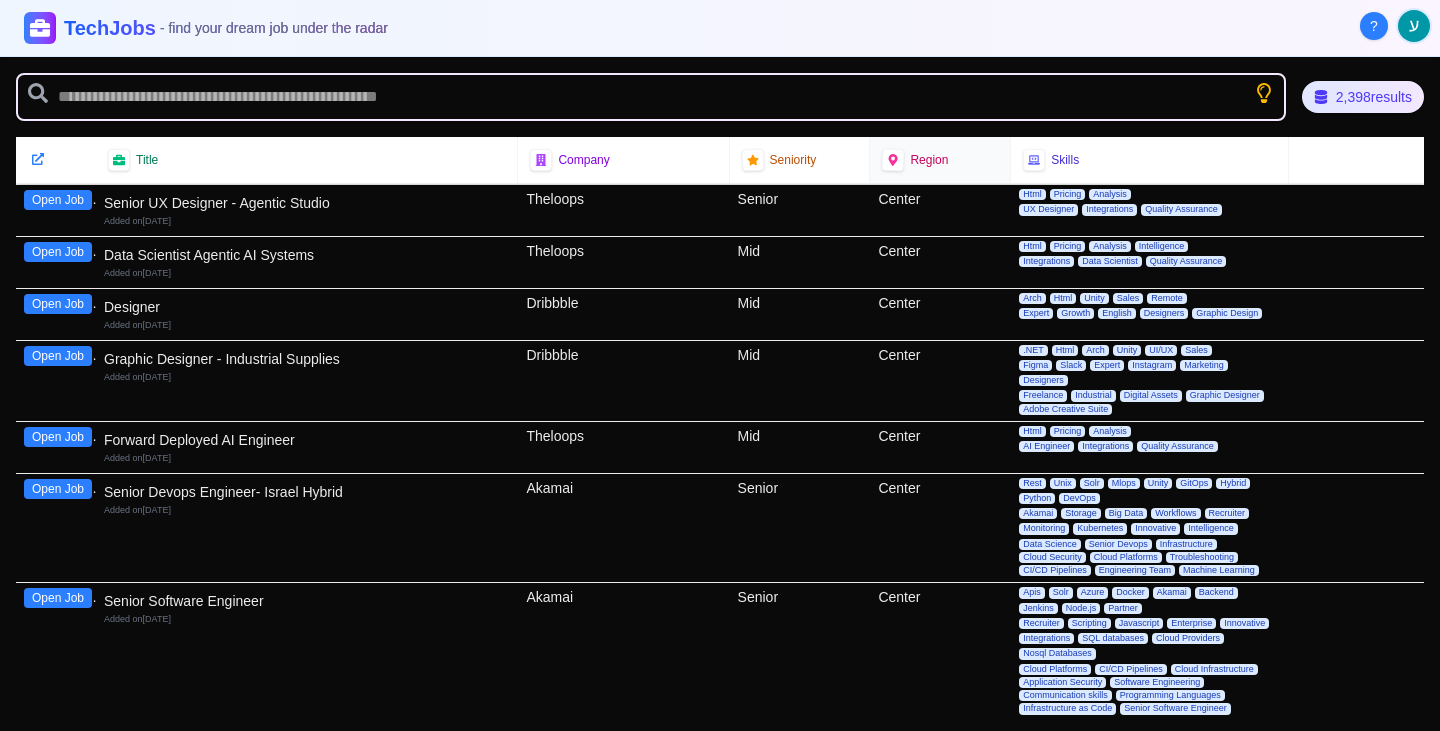 click on "Region" at bounding box center (940, 160) 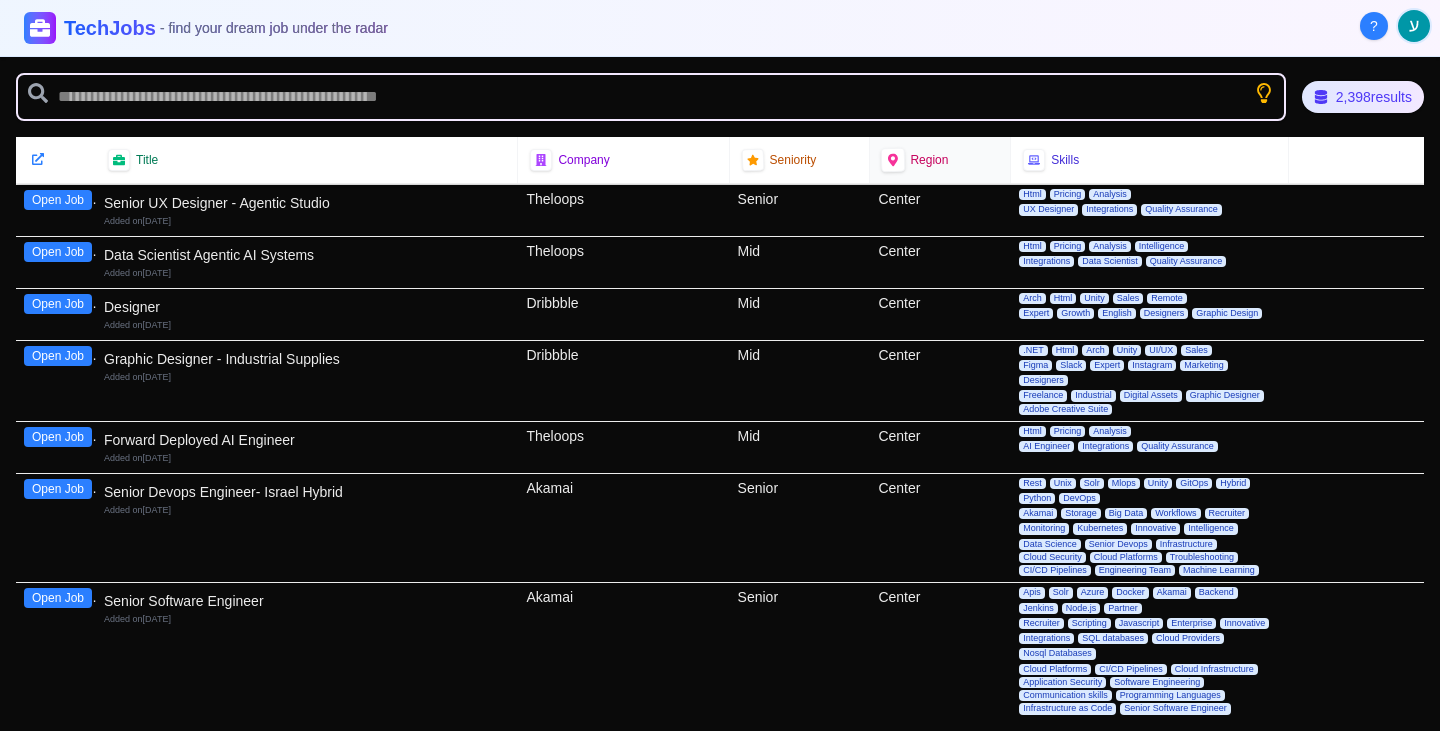 click 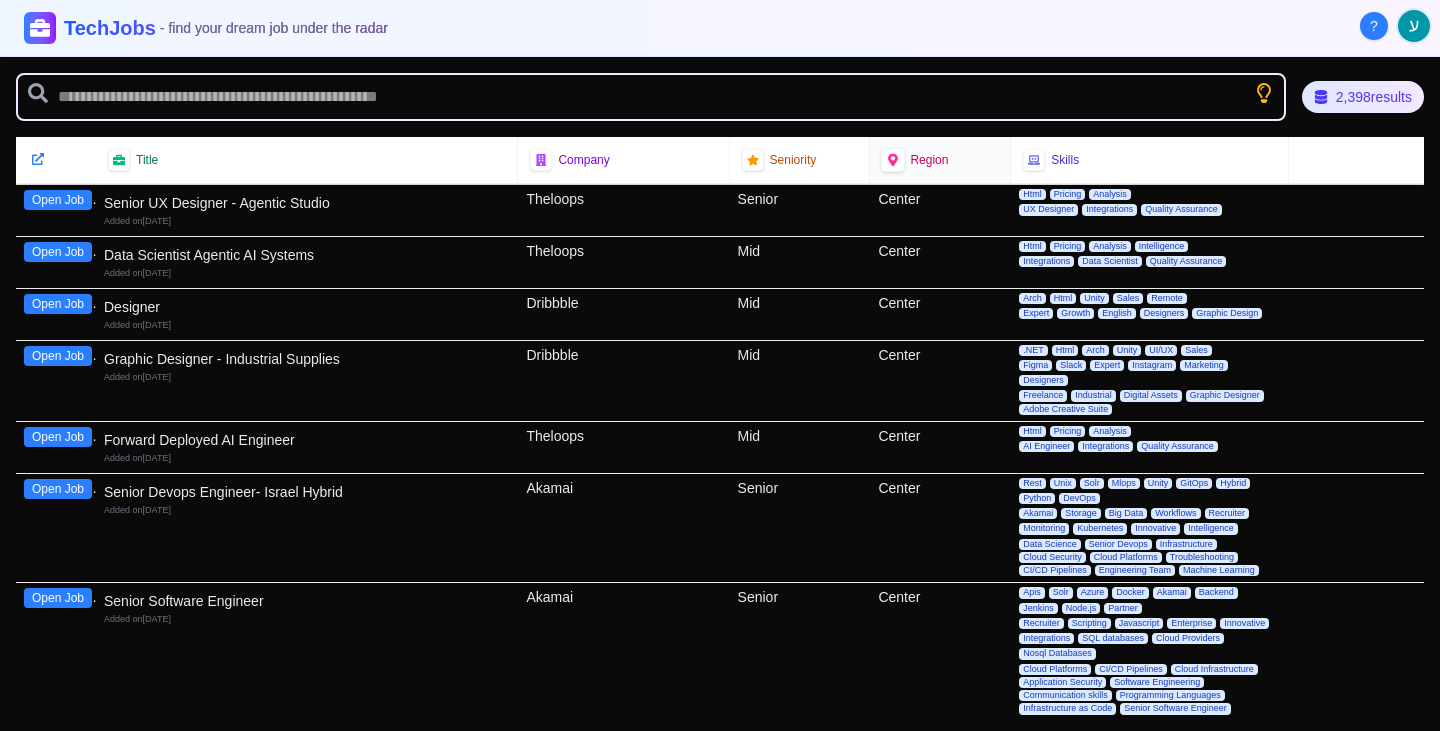 click 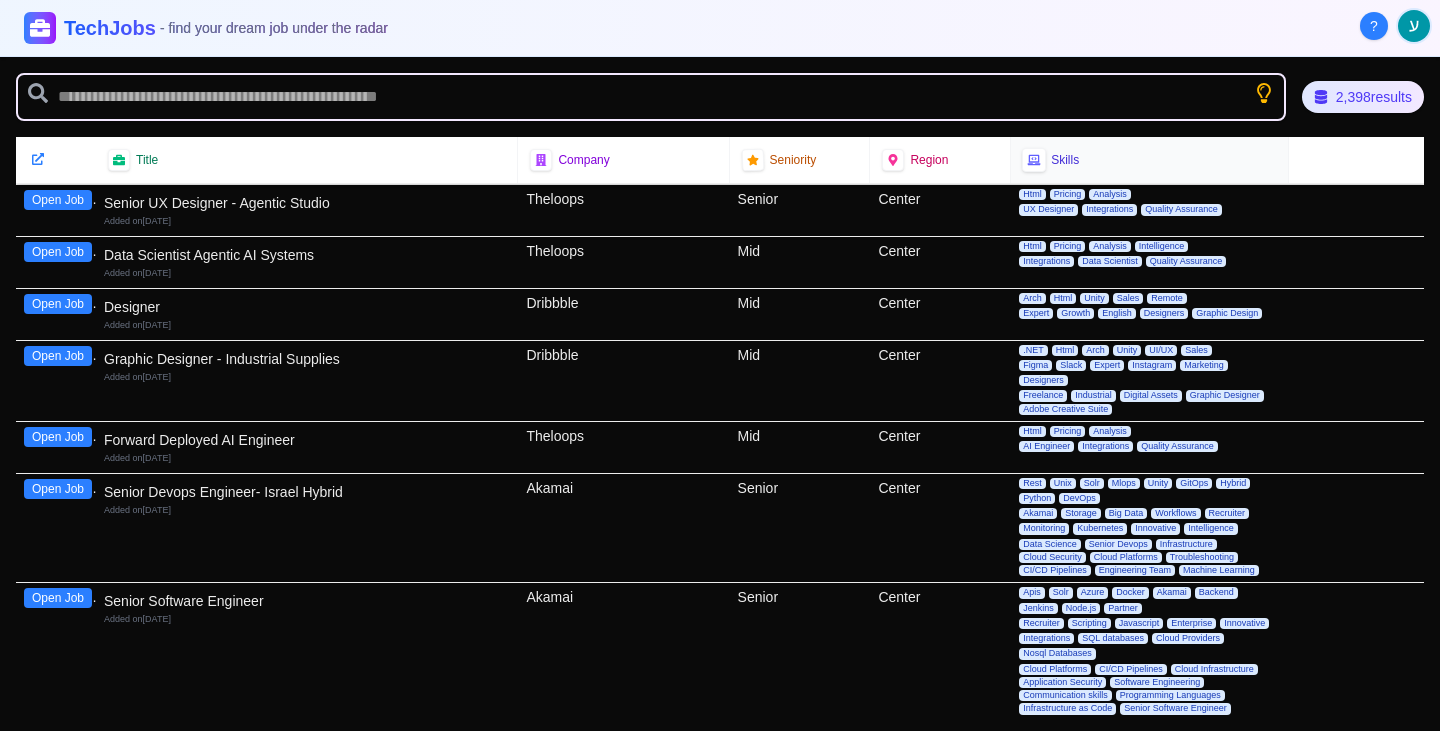 click 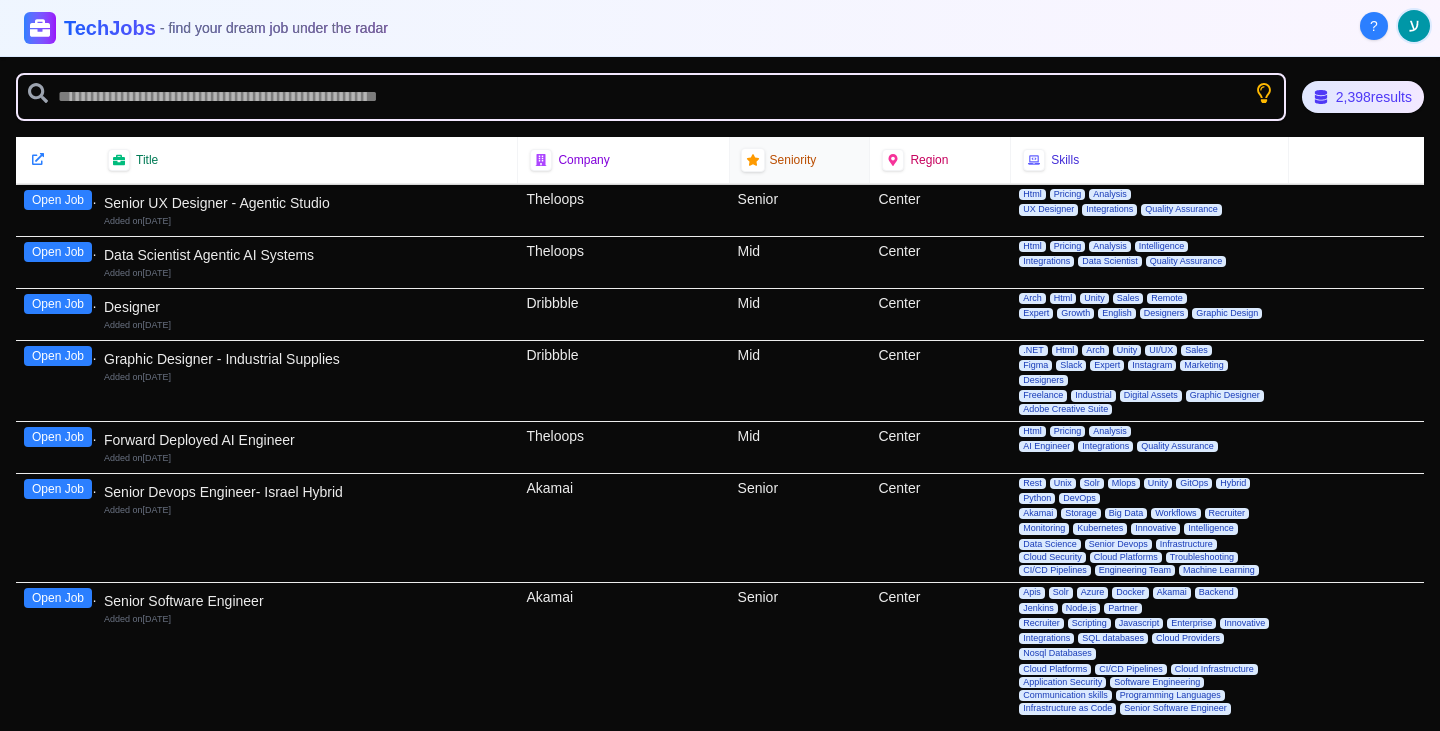 click at bounding box center (752, 160) 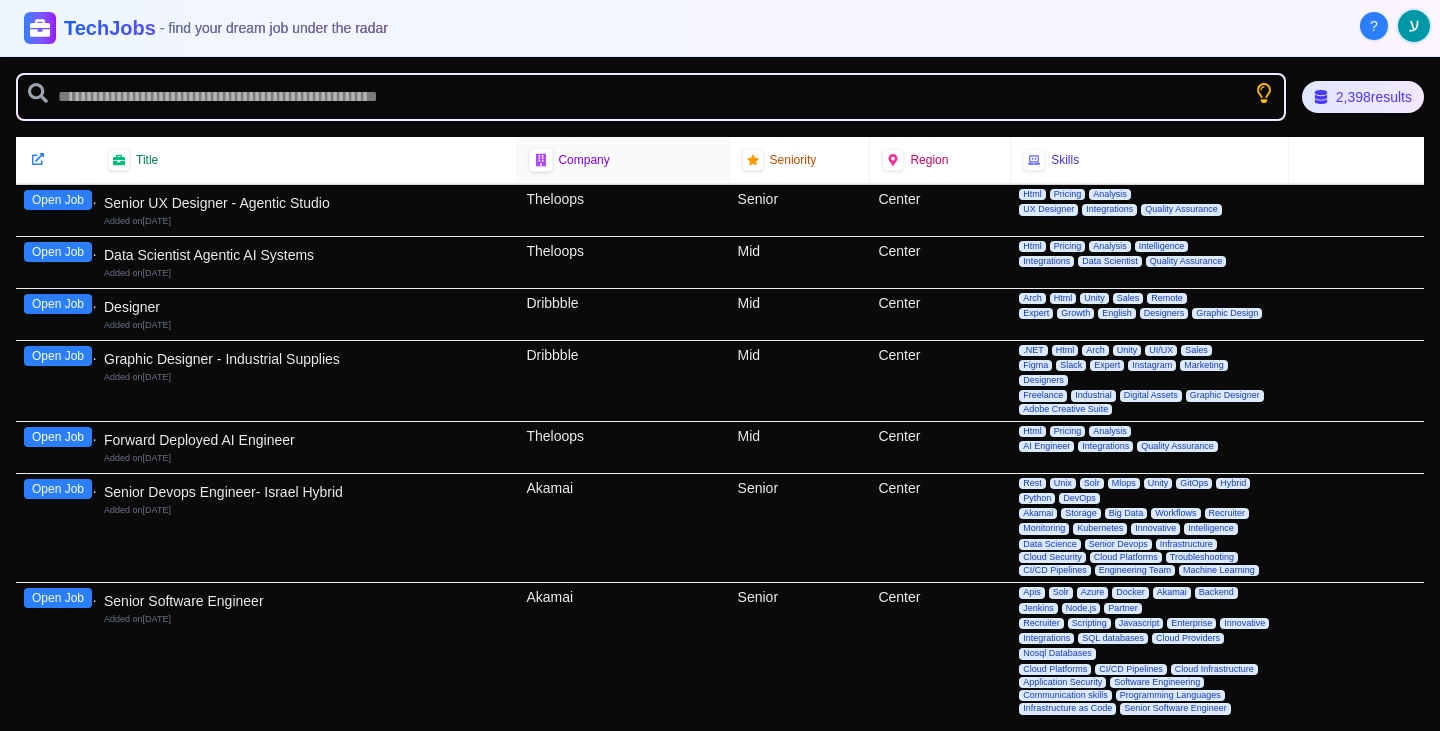 click 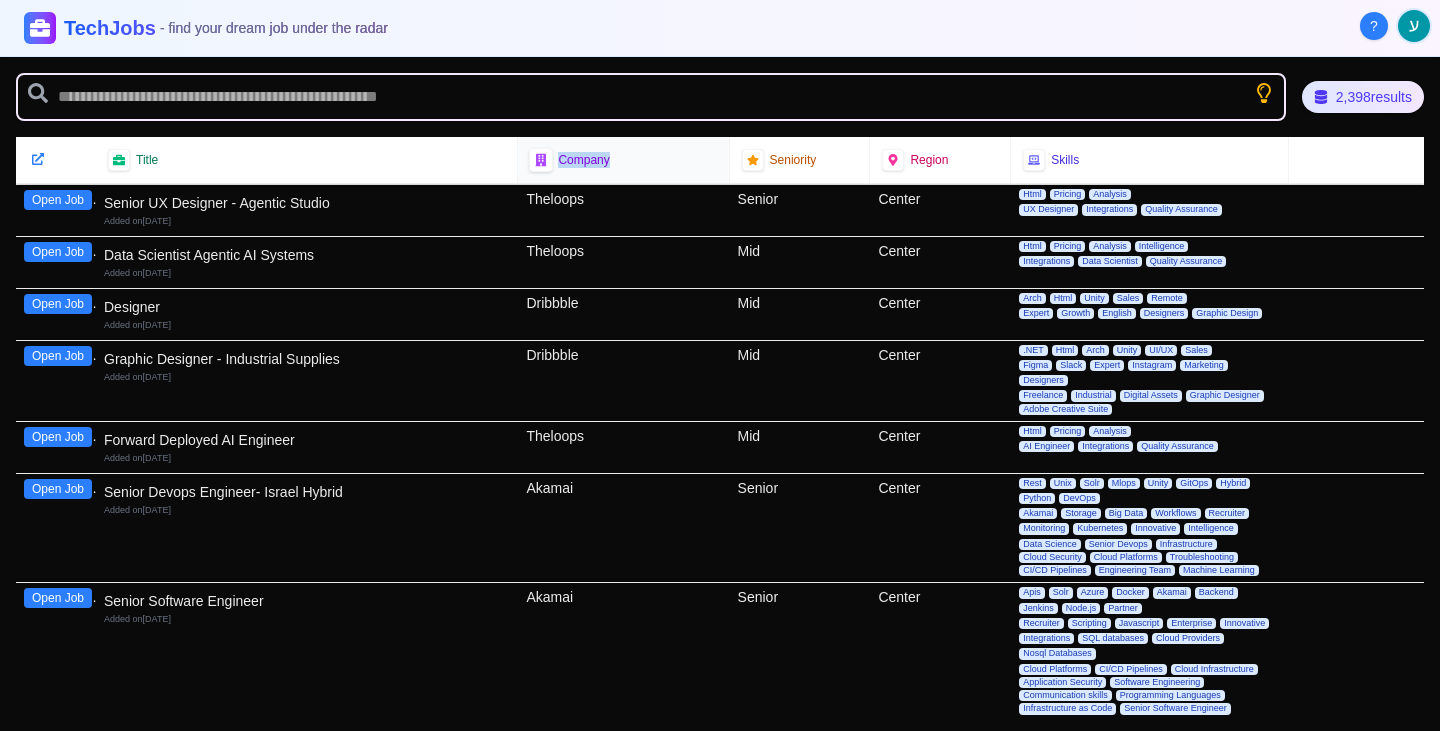 click 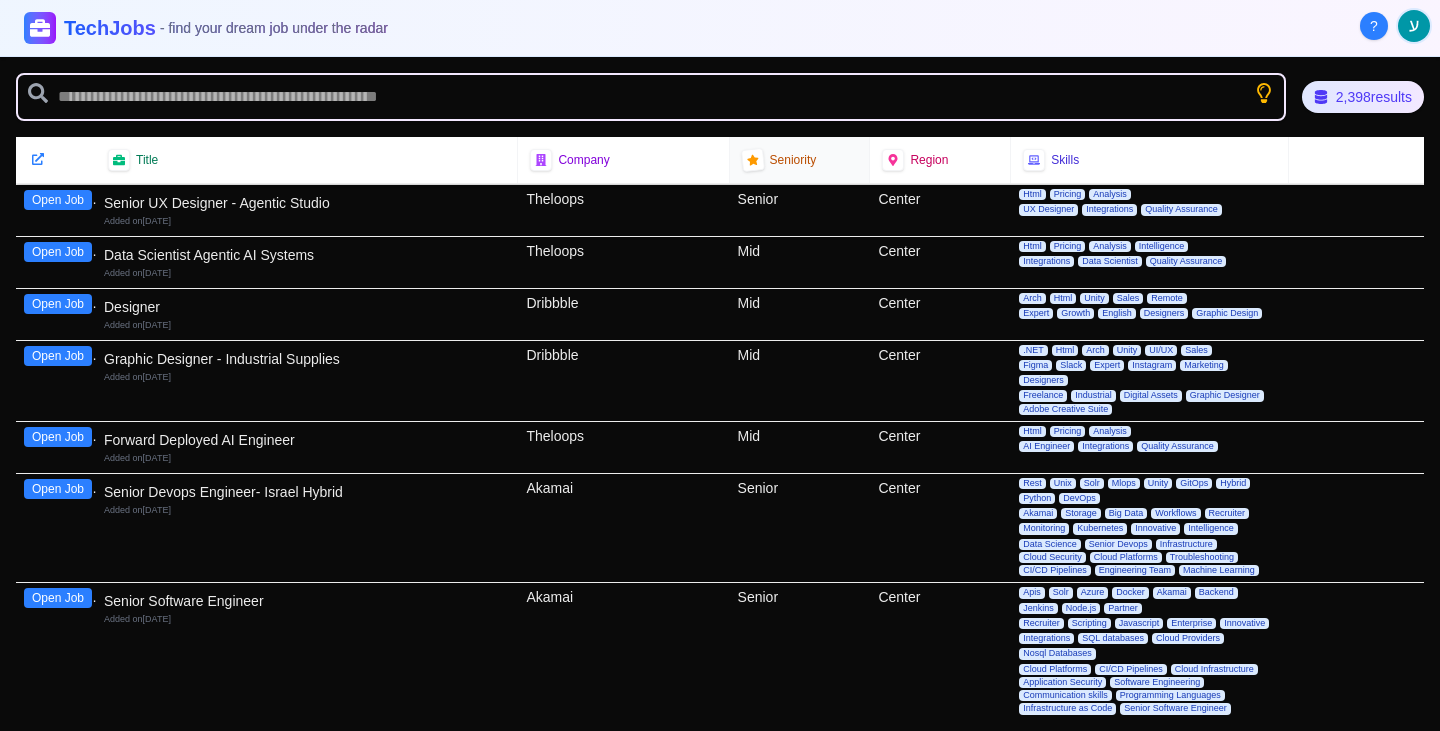 click on "Seniority" at bounding box center (800, 160) 